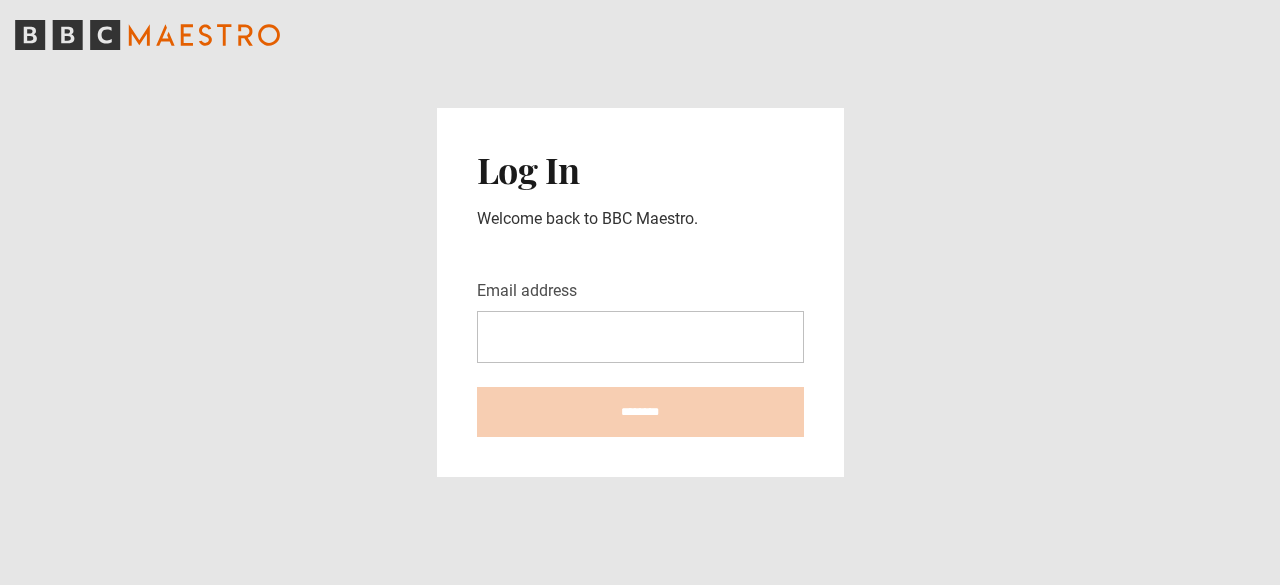 scroll, scrollTop: 0, scrollLeft: 0, axis: both 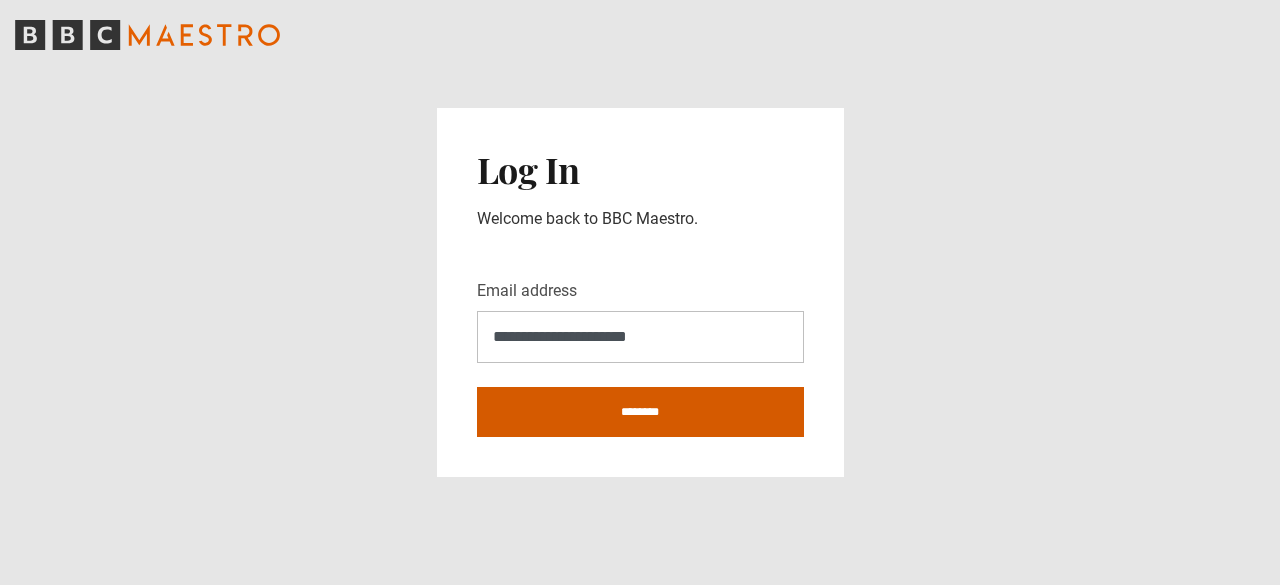 click on "********" at bounding box center [640, 412] 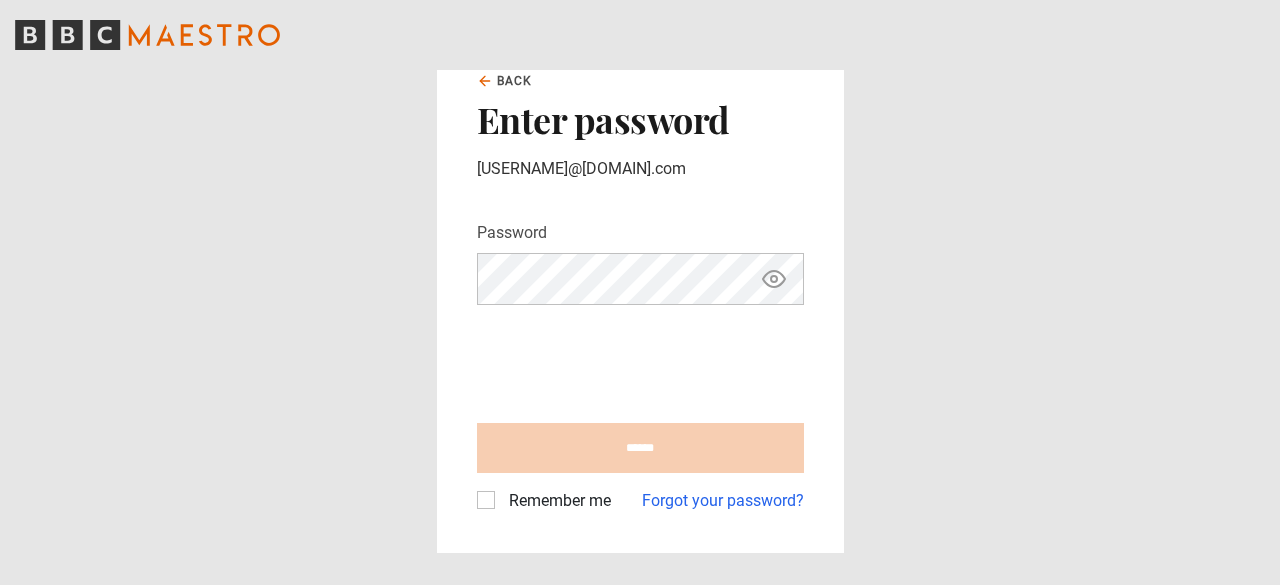 scroll, scrollTop: 0, scrollLeft: 0, axis: both 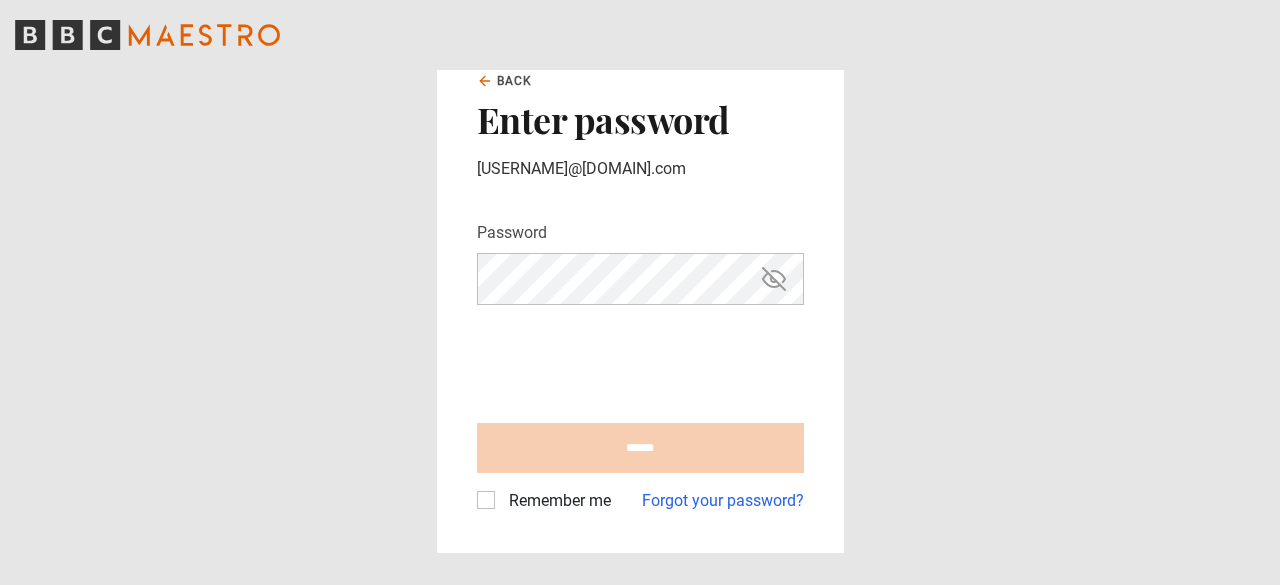 type 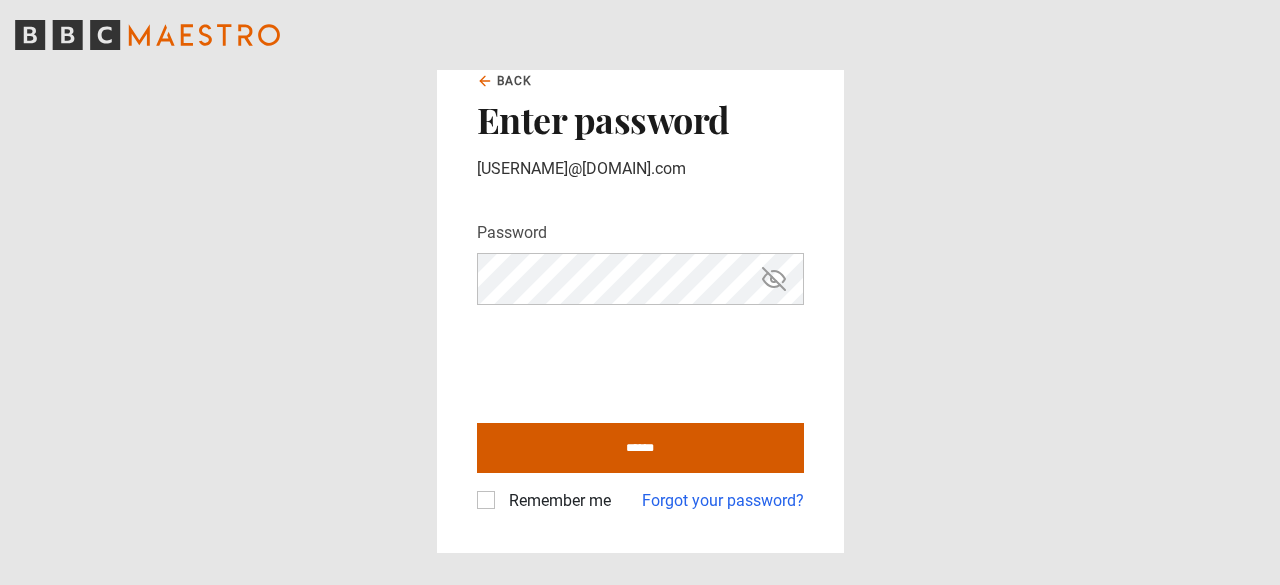 click on "******" at bounding box center (640, 448) 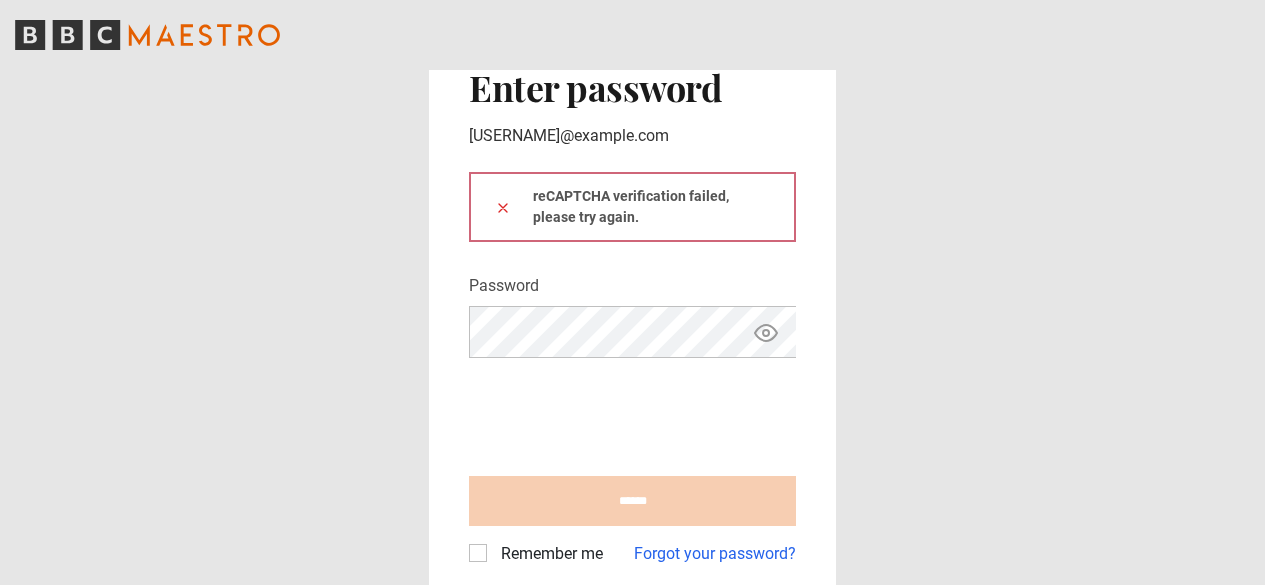 scroll, scrollTop: 0, scrollLeft: 0, axis: both 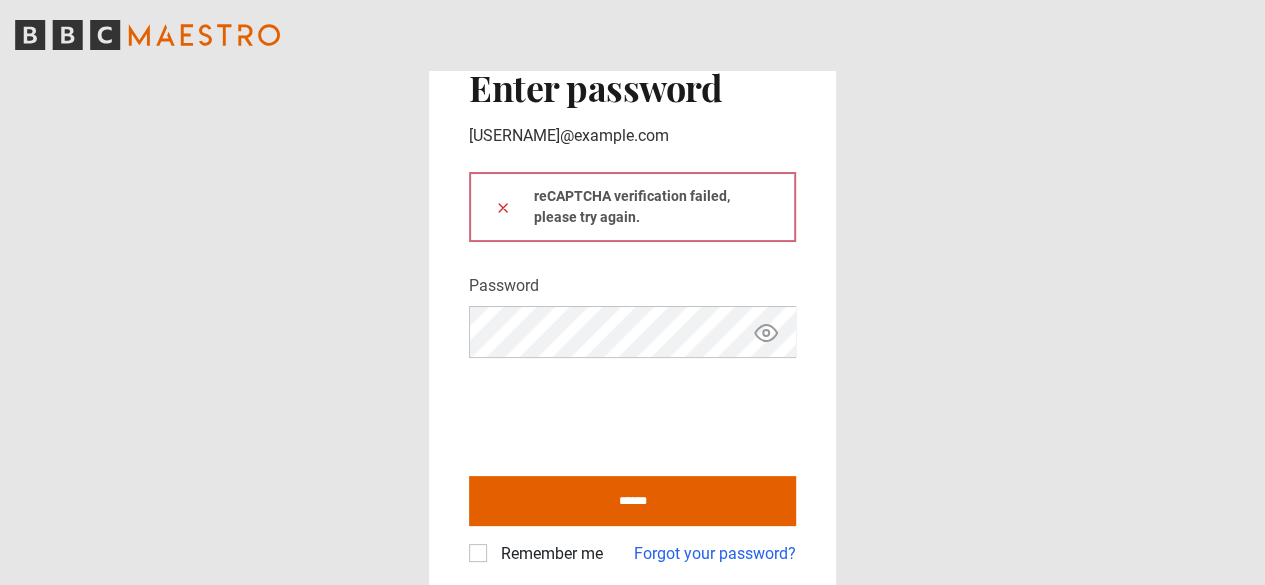 click 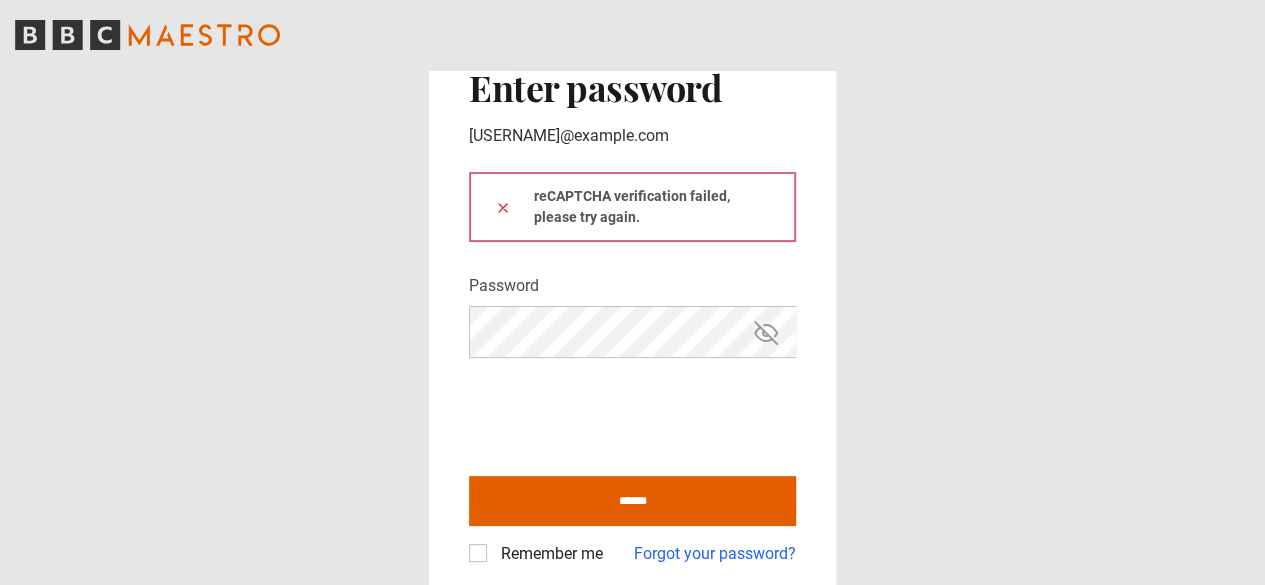 type 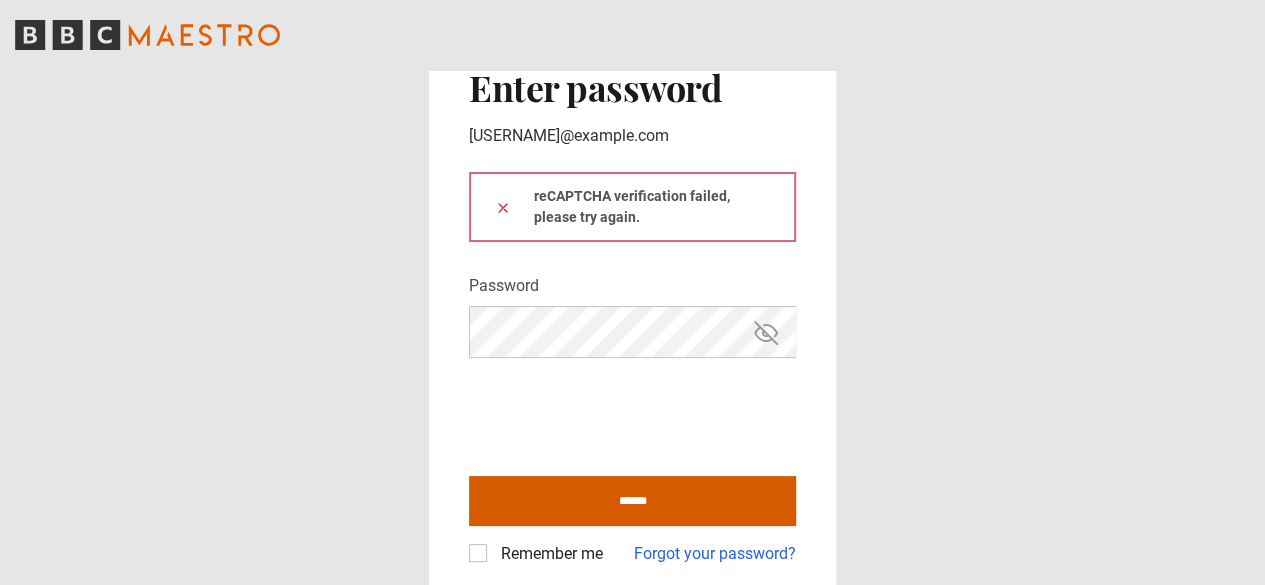 click on "******" at bounding box center (632, 501) 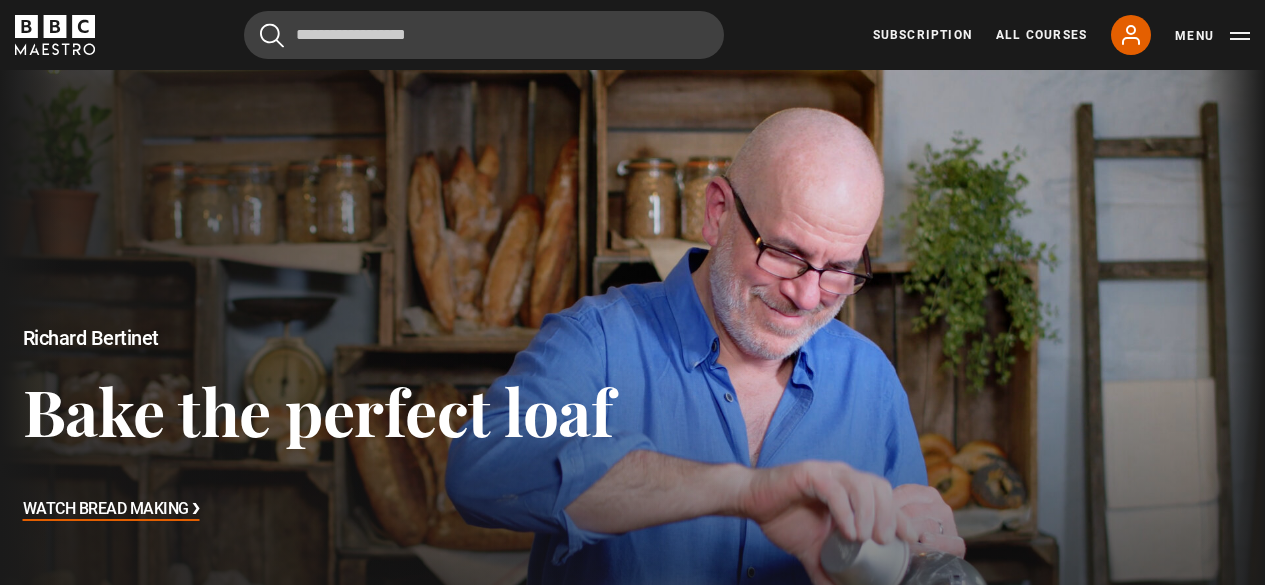scroll, scrollTop: 0, scrollLeft: 0, axis: both 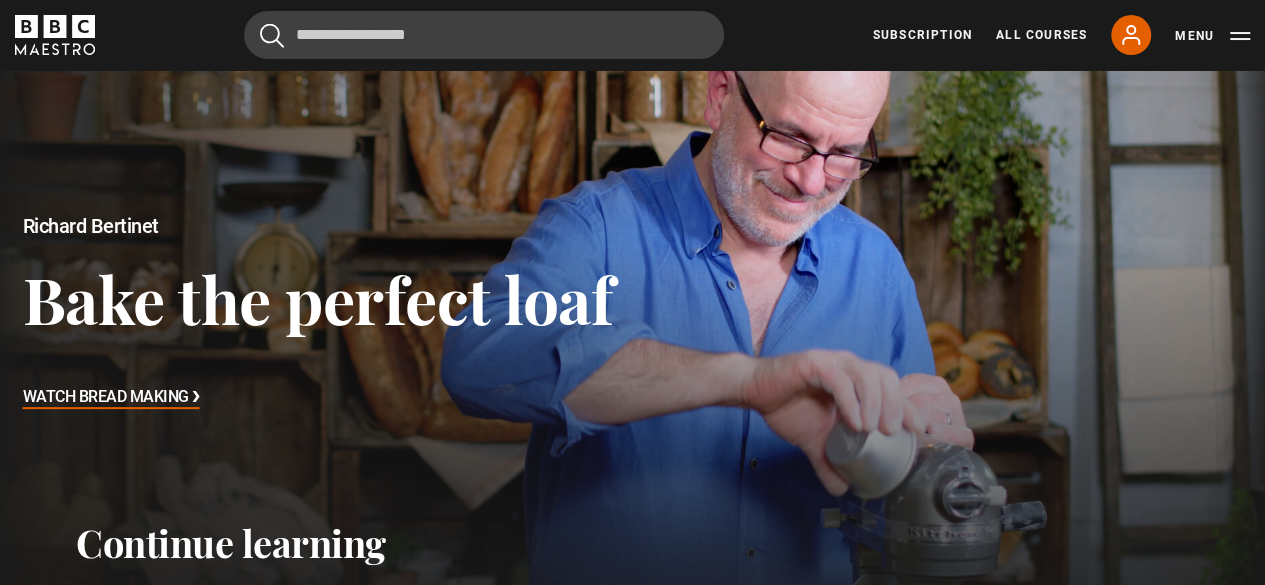 click on "Watch
Bread Making ❯" at bounding box center [111, 398] 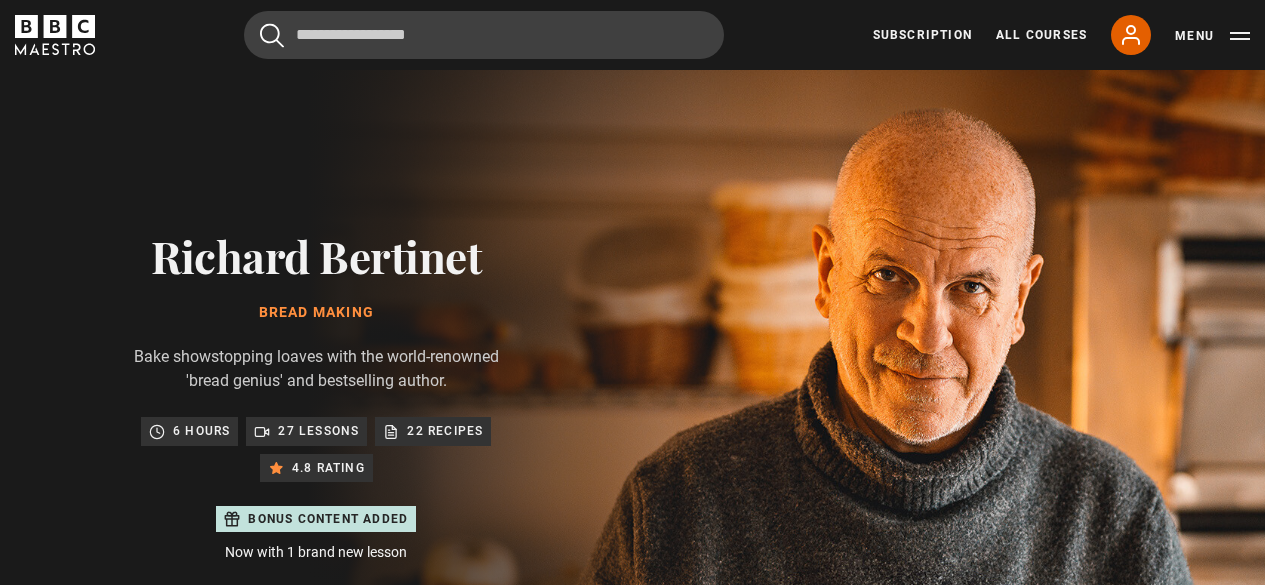 scroll, scrollTop: 884, scrollLeft: 0, axis: vertical 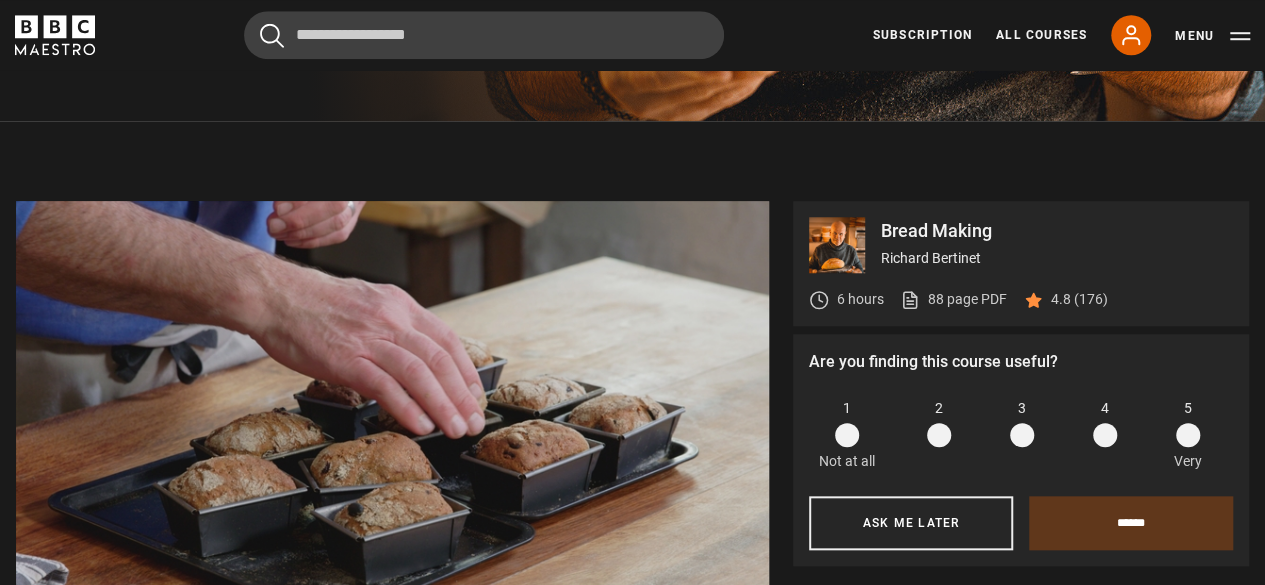 drag, startPoint x: 1210, startPoint y: 275, endPoint x: 1223, endPoint y: 352, distance: 78.08969 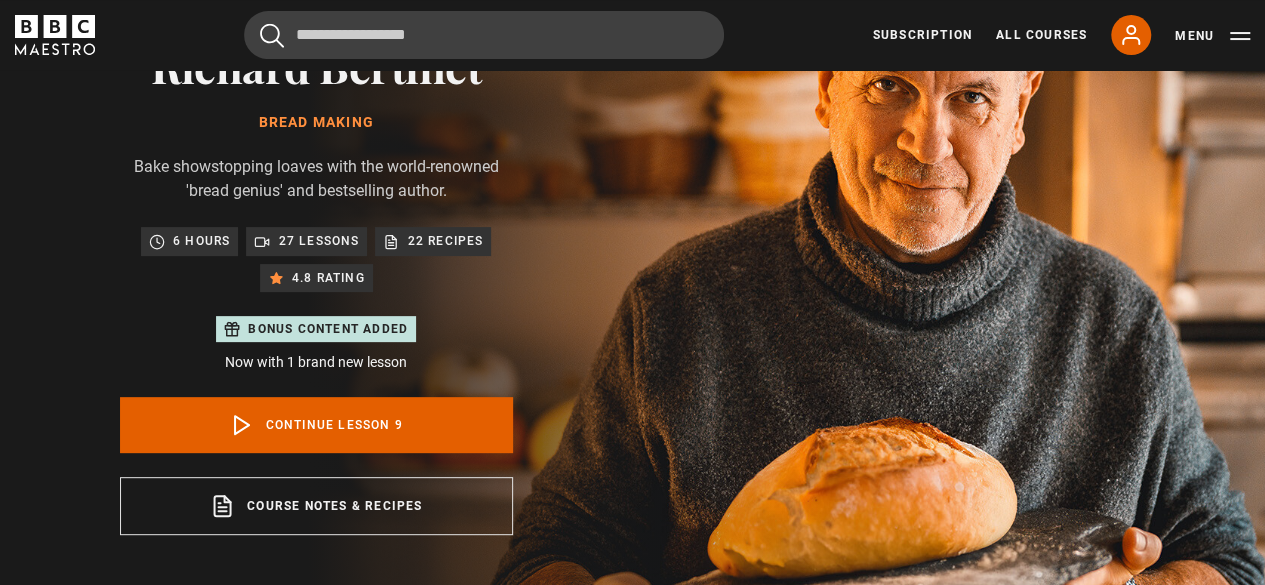 scroll, scrollTop: 150, scrollLeft: 0, axis: vertical 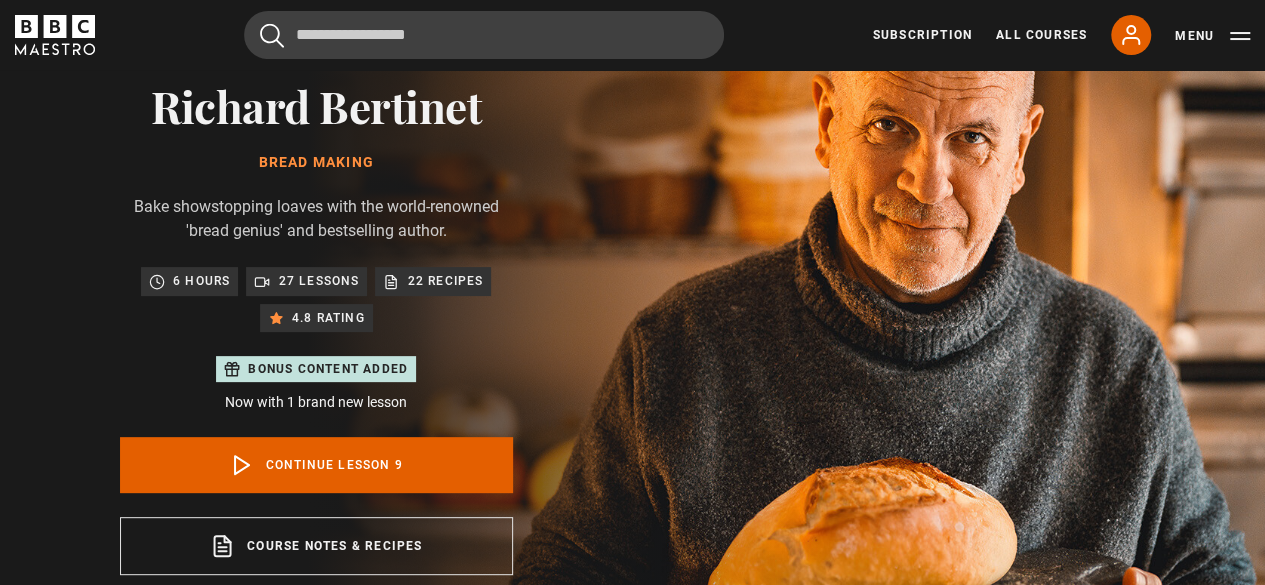 click on "27 lessons" at bounding box center (318, 281) 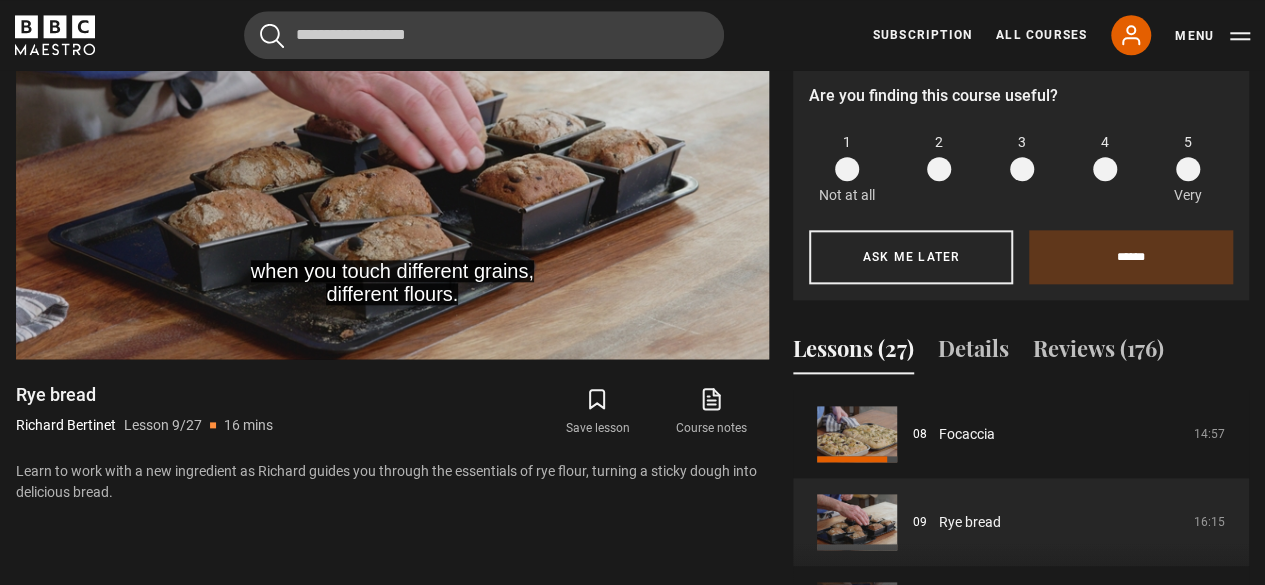 scroll, scrollTop: 1084, scrollLeft: 0, axis: vertical 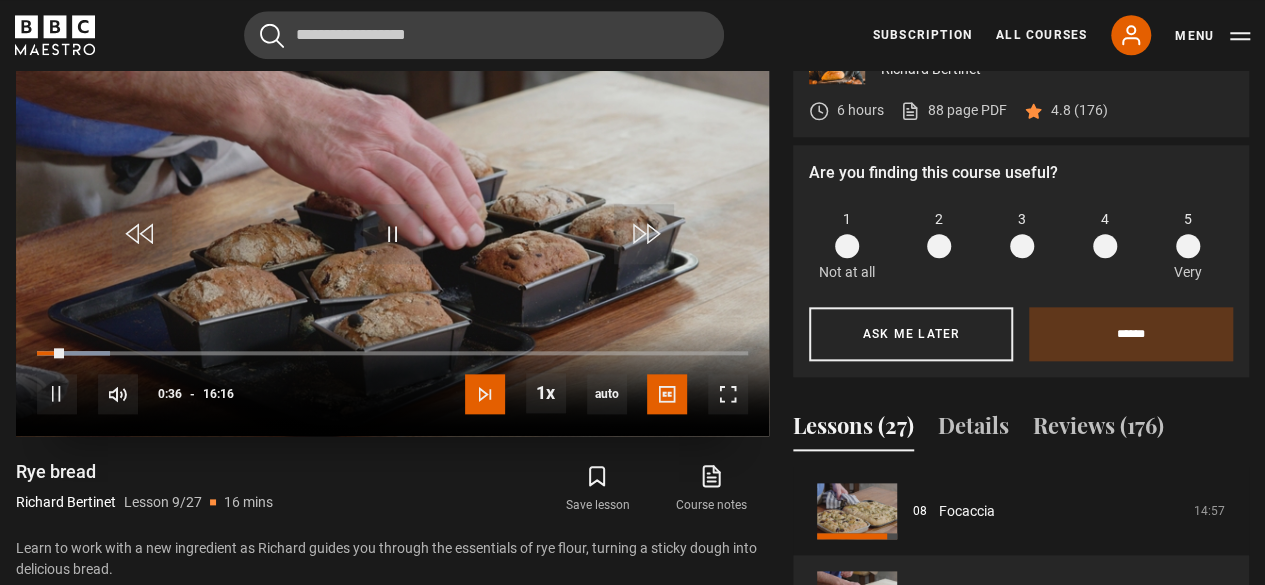 click at bounding box center (485, 394) 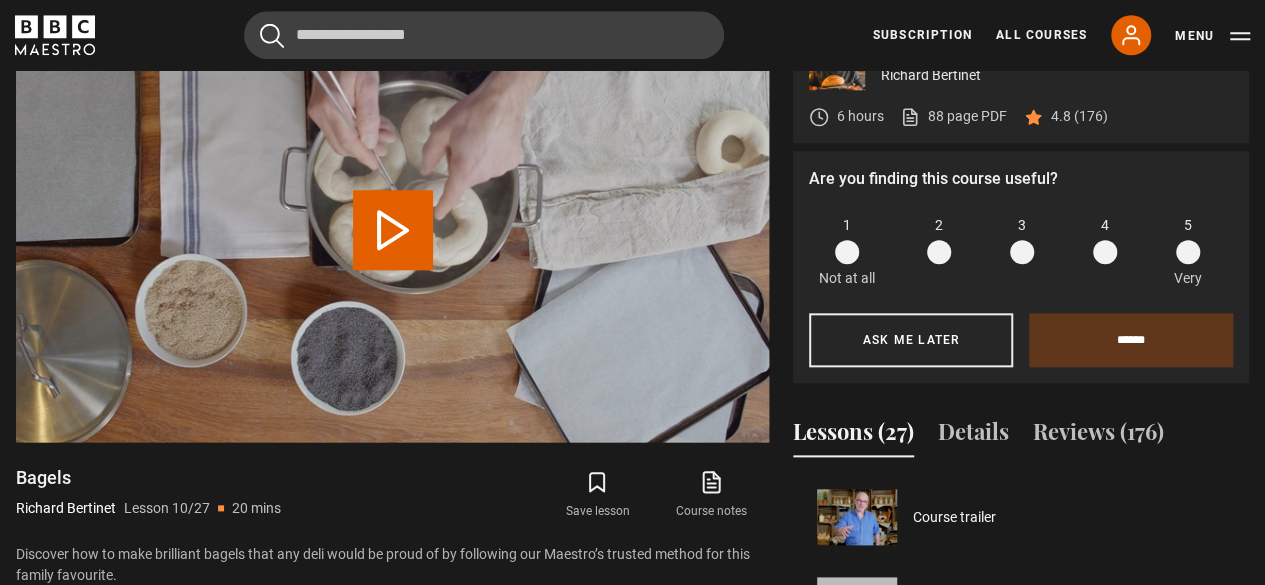 scroll, scrollTop: 947, scrollLeft: 0, axis: vertical 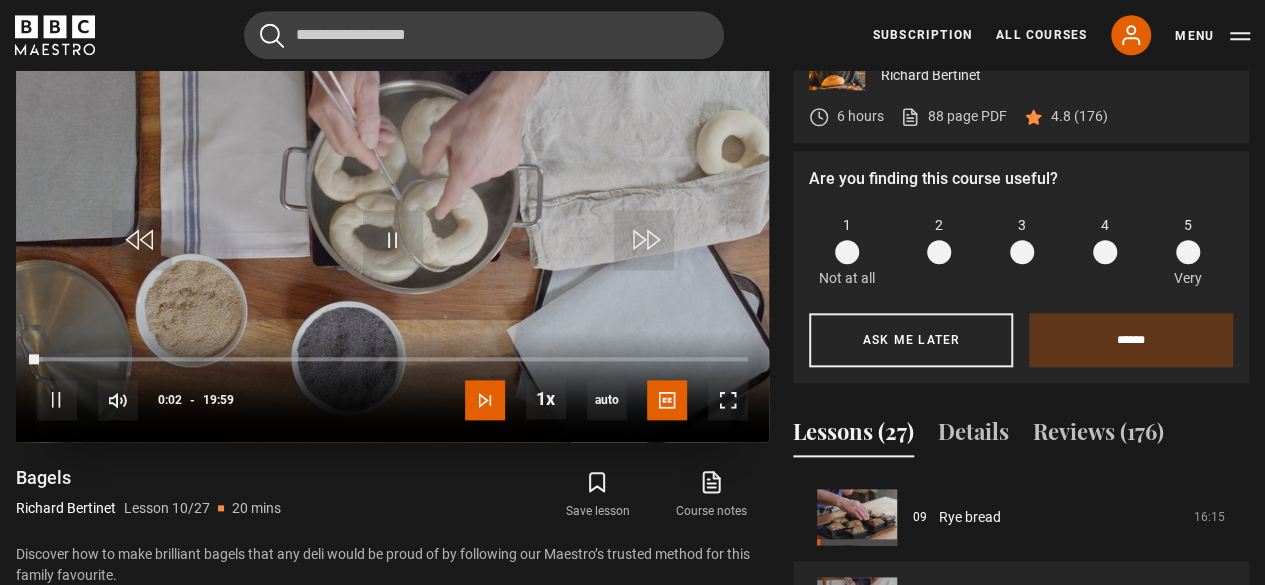 click at bounding box center (485, 400) 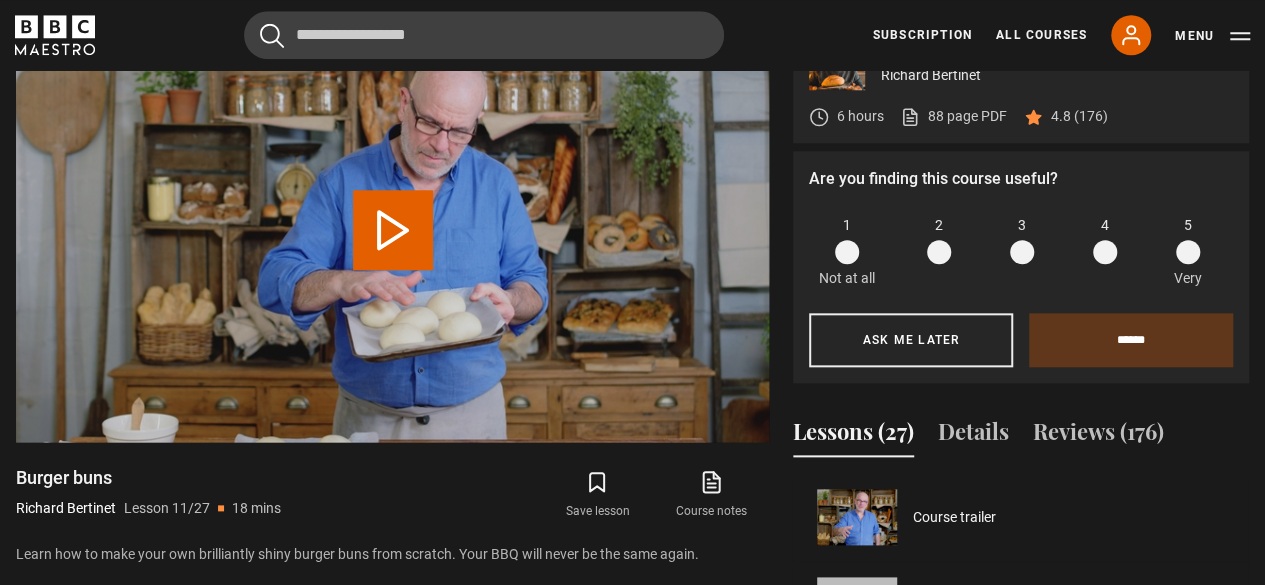 scroll, scrollTop: 946, scrollLeft: 0, axis: vertical 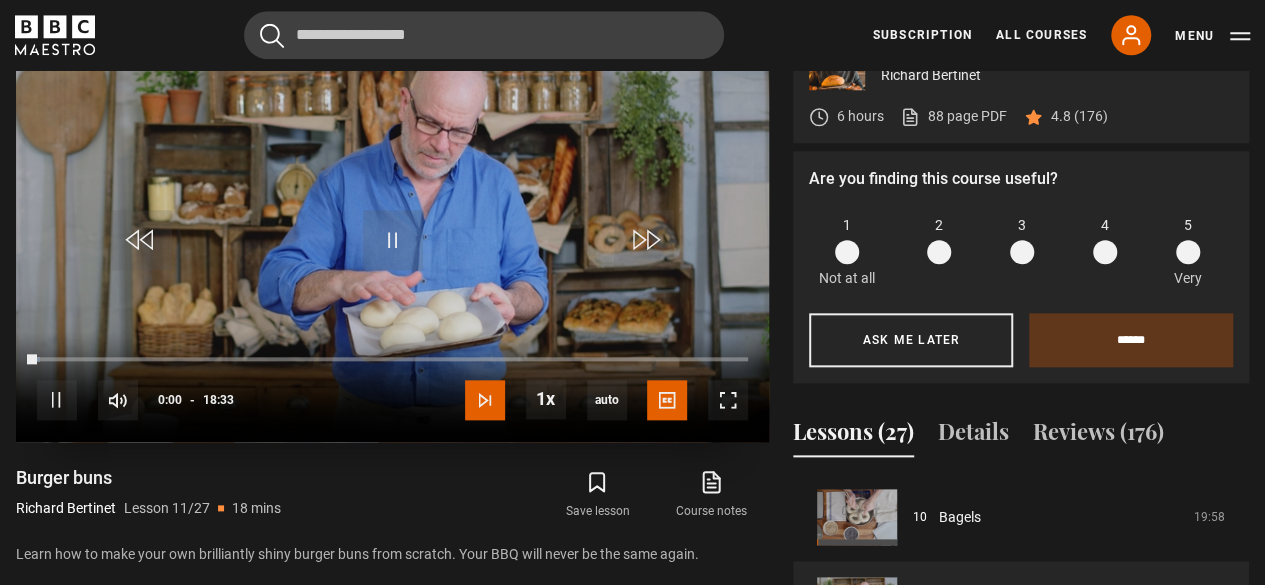 click at bounding box center [485, 400] 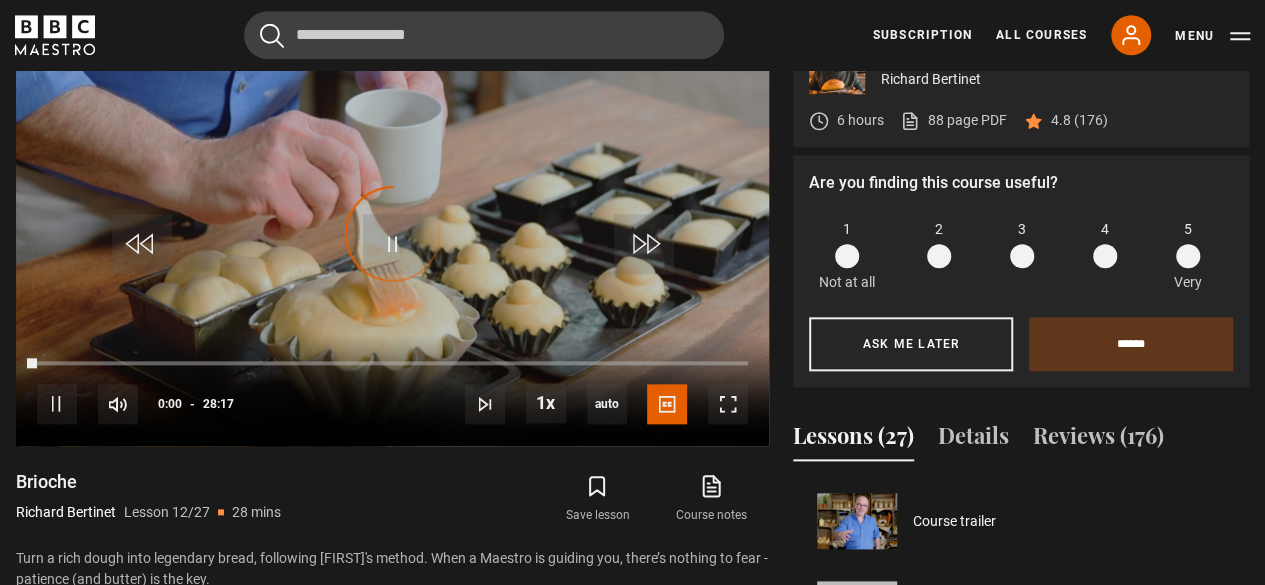 scroll, scrollTop: 947, scrollLeft: 0, axis: vertical 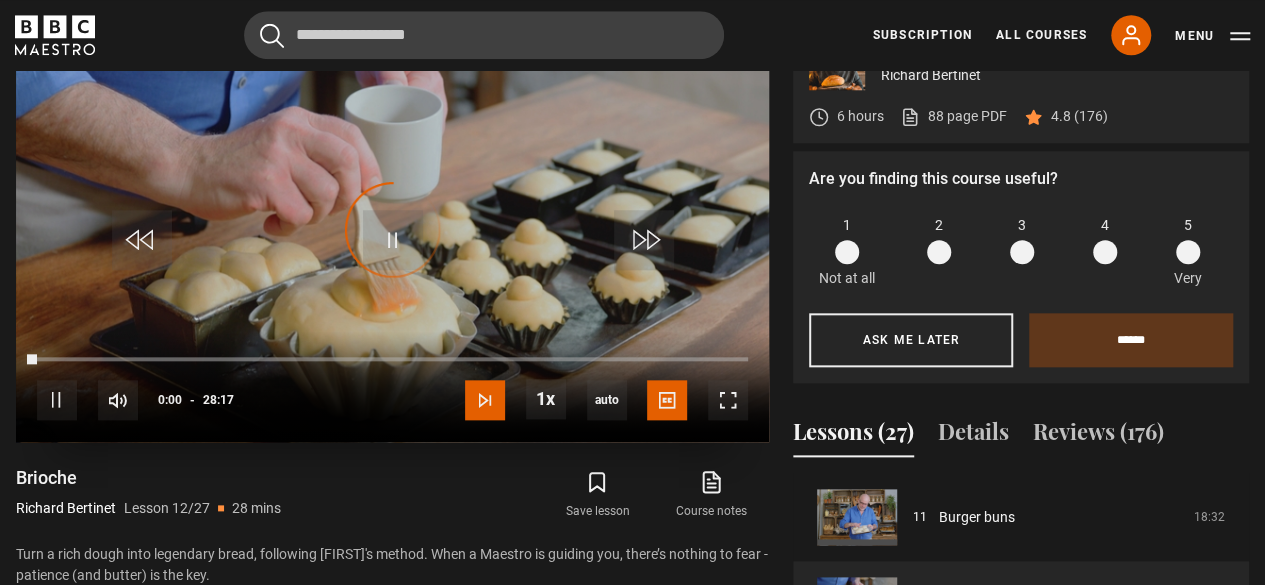 click at bounding box center (485, 400) 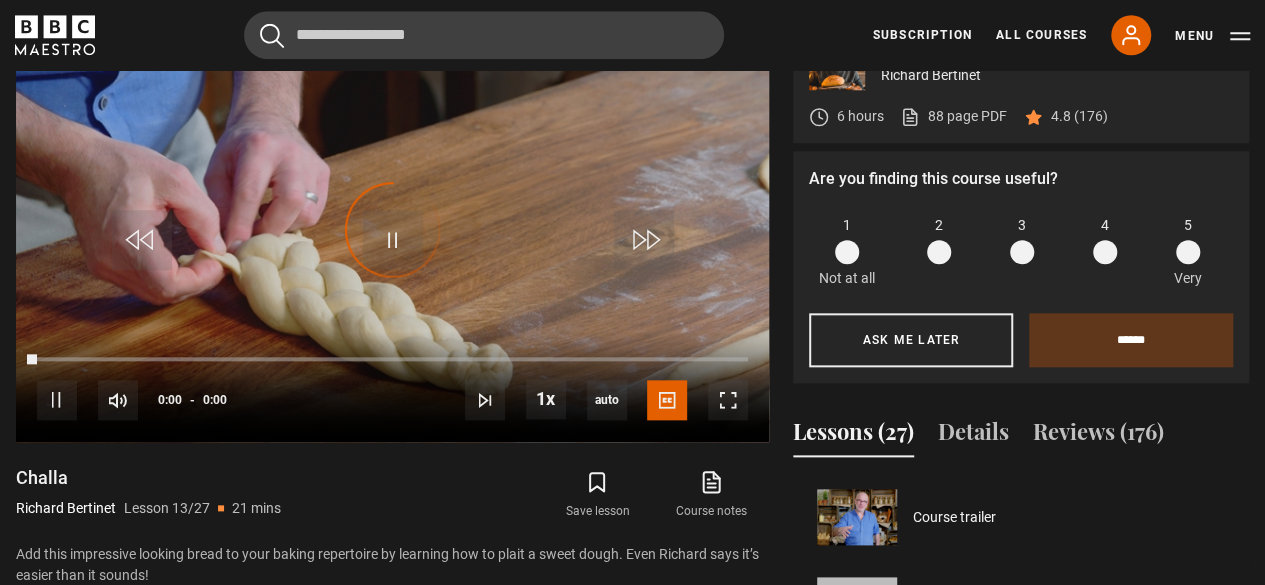 scroll, scrollTop: 1056, scrollLeft: 0, axis: vertical 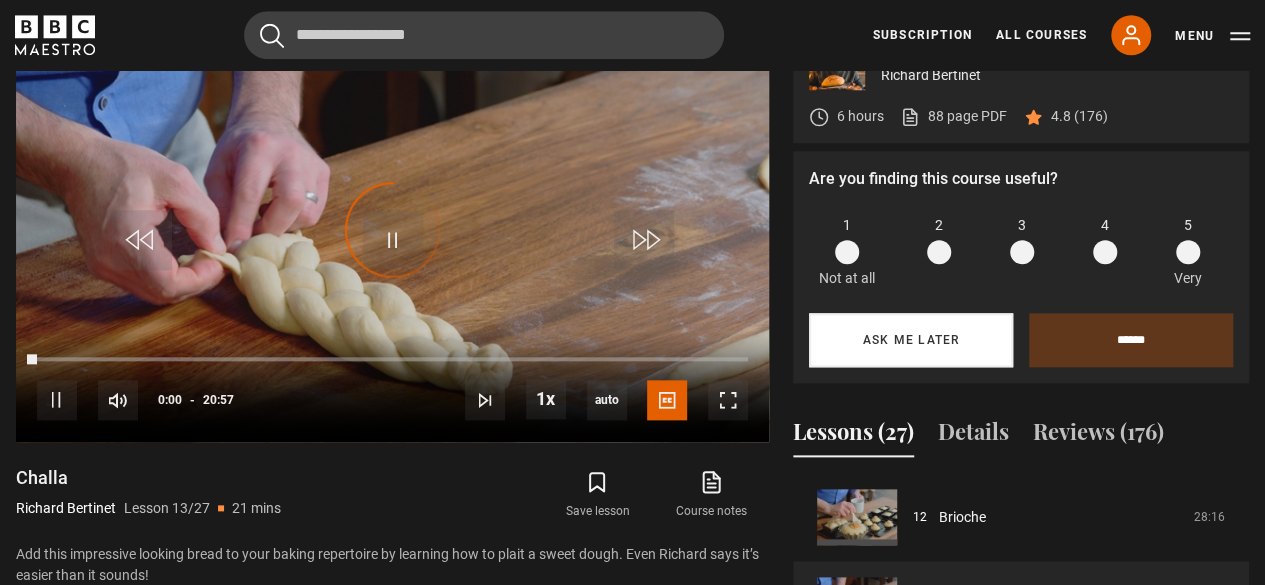 click on "Ask me later" at bounding box center [911, 340] 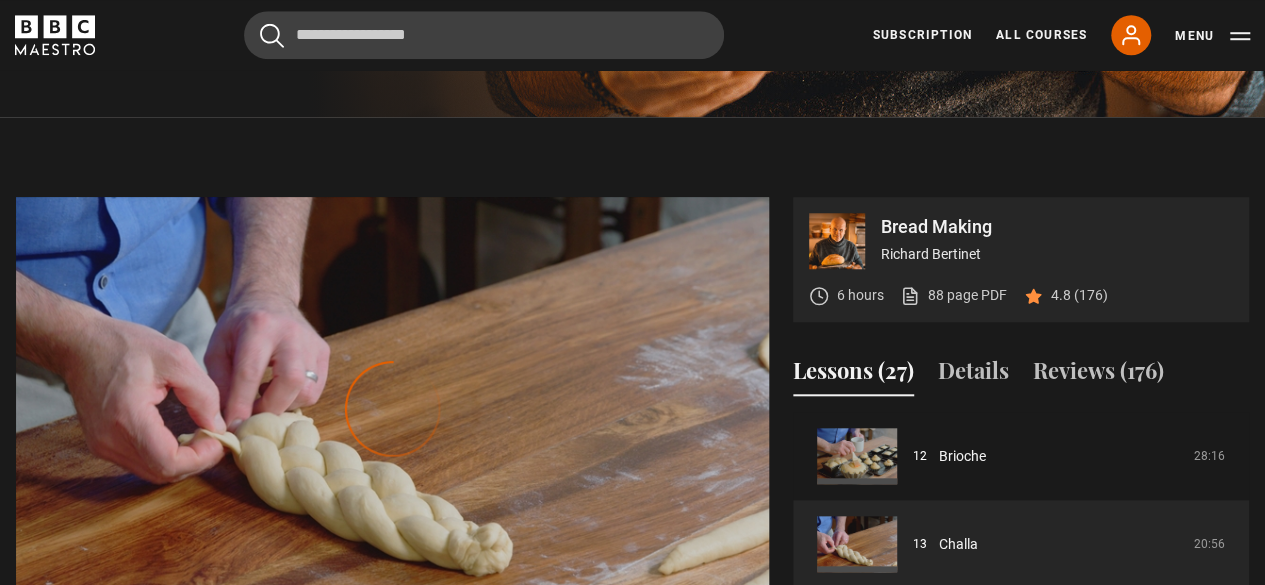 scroll, scrollTop: 862, scrollLeft: 0, axis: vertical 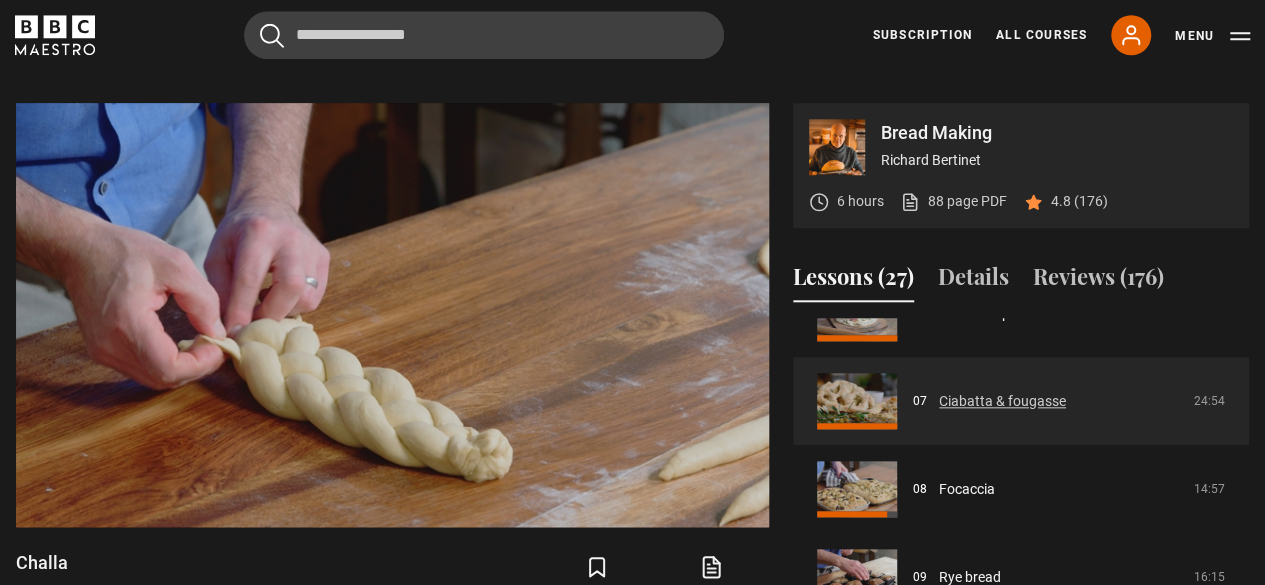 click on "Ciabatta & fougasse" at bounding box center [1002, 401] 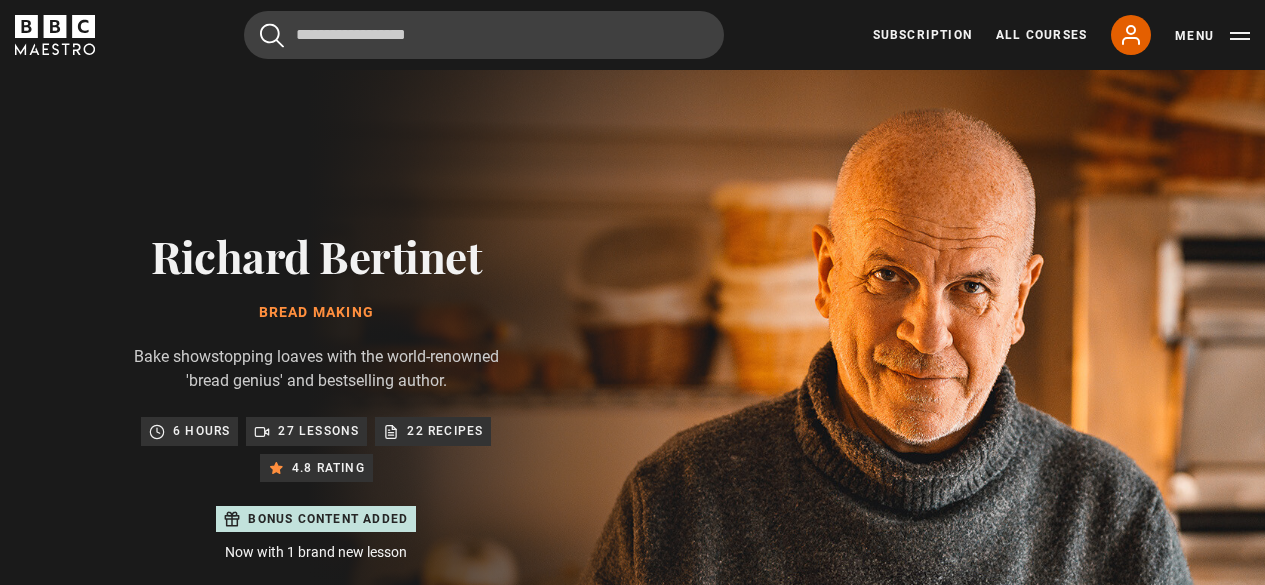 scroll, scrollTop: 884, scrollLeft: 0, axis: vertical 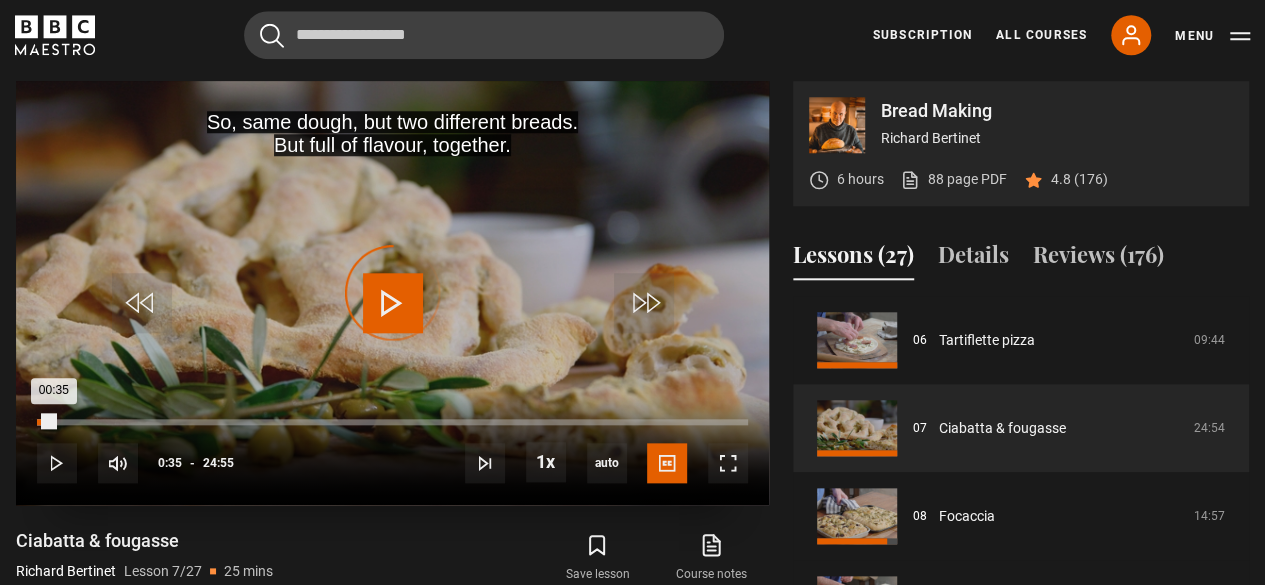 click on "Loaded :  1.67% 00:35 00:35" at bounding box center (392, 422) 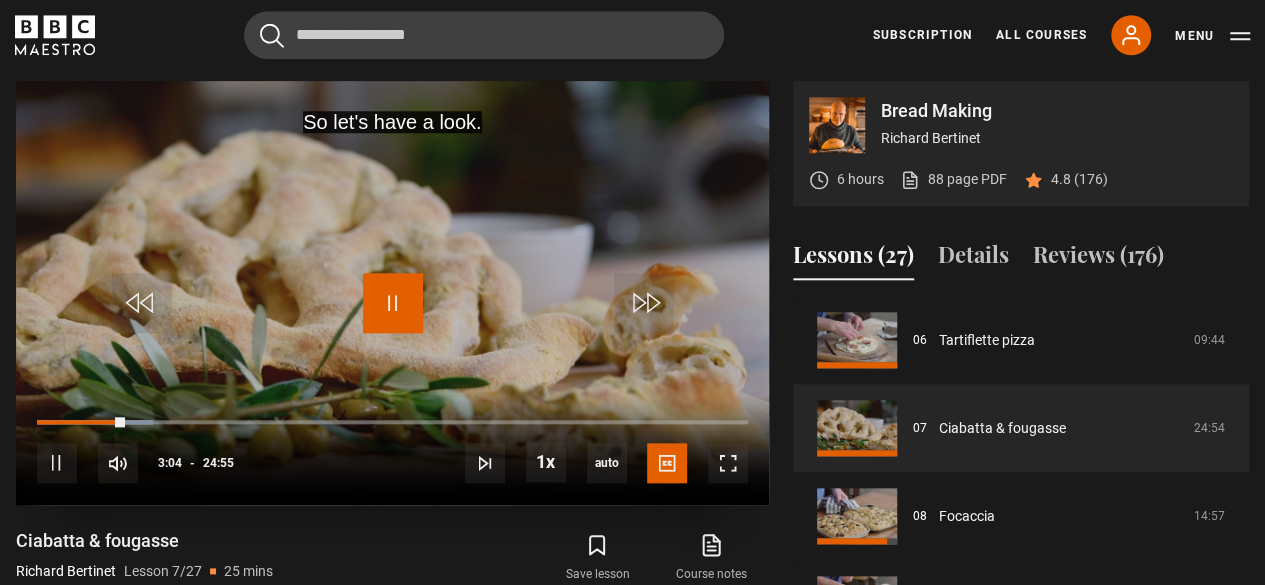 click at bounding box center (393, 303) 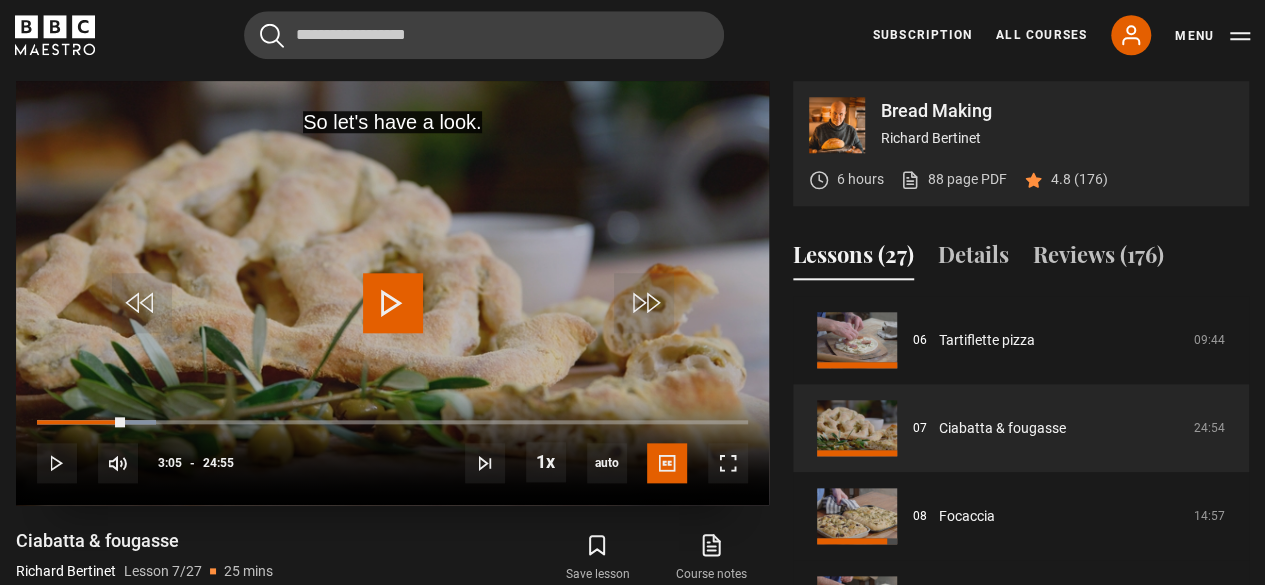 click at bounding box center (393, 303) 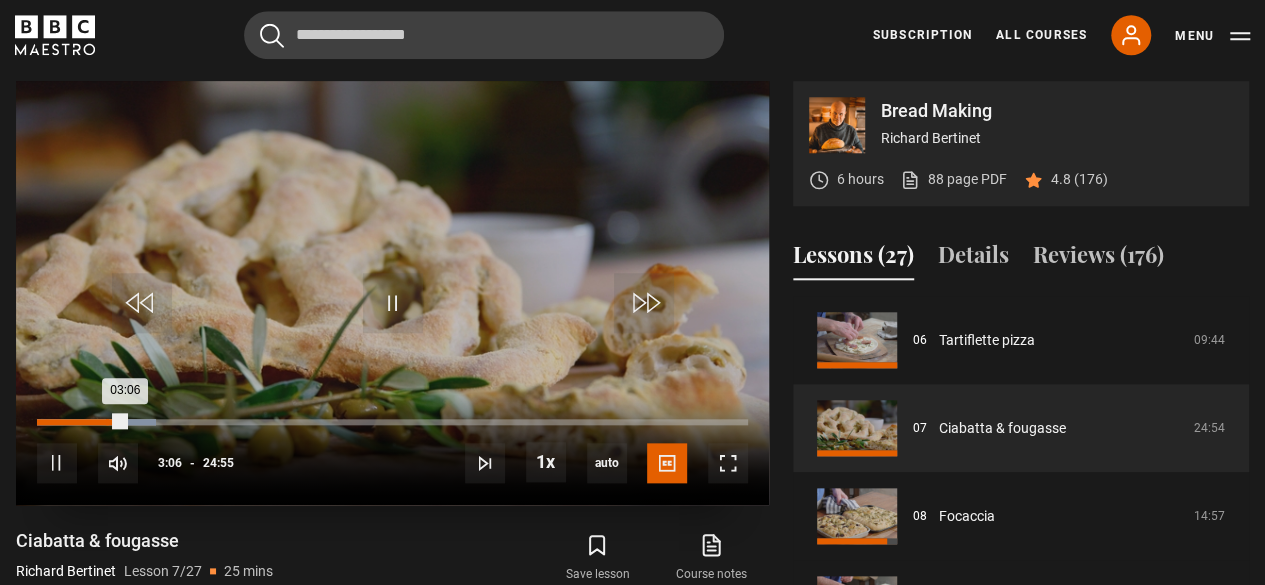 click on "Loaded :  16.72% 02:25 03:06" at bounding box center [392, 422] 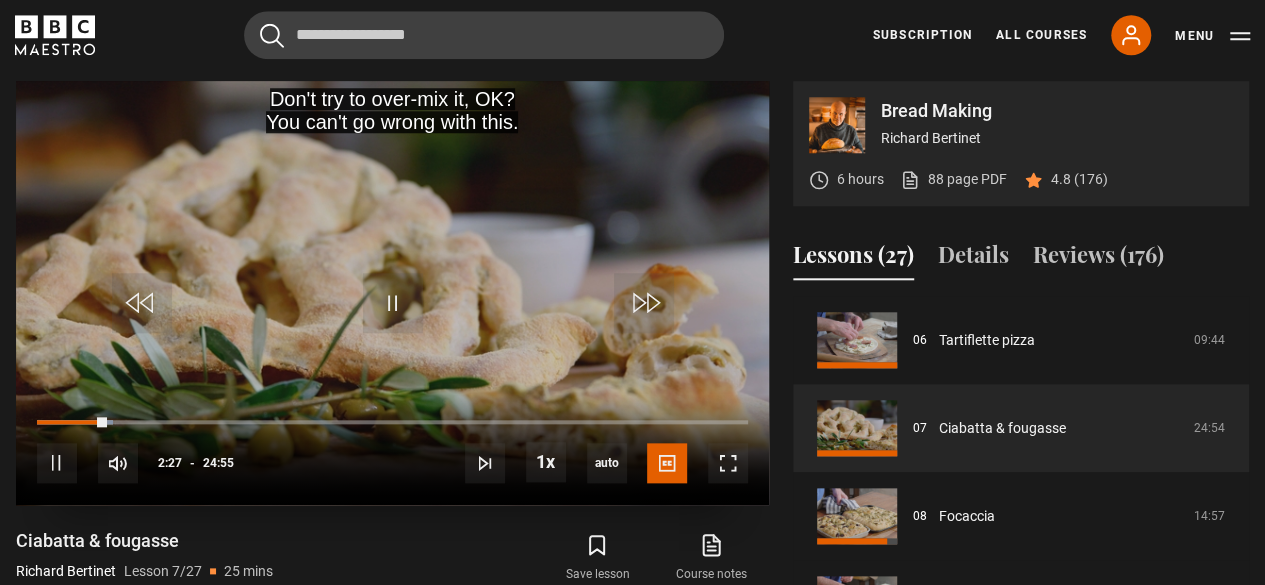 click on "[FIRST] [LAST]" at bounding box center [392, 449] 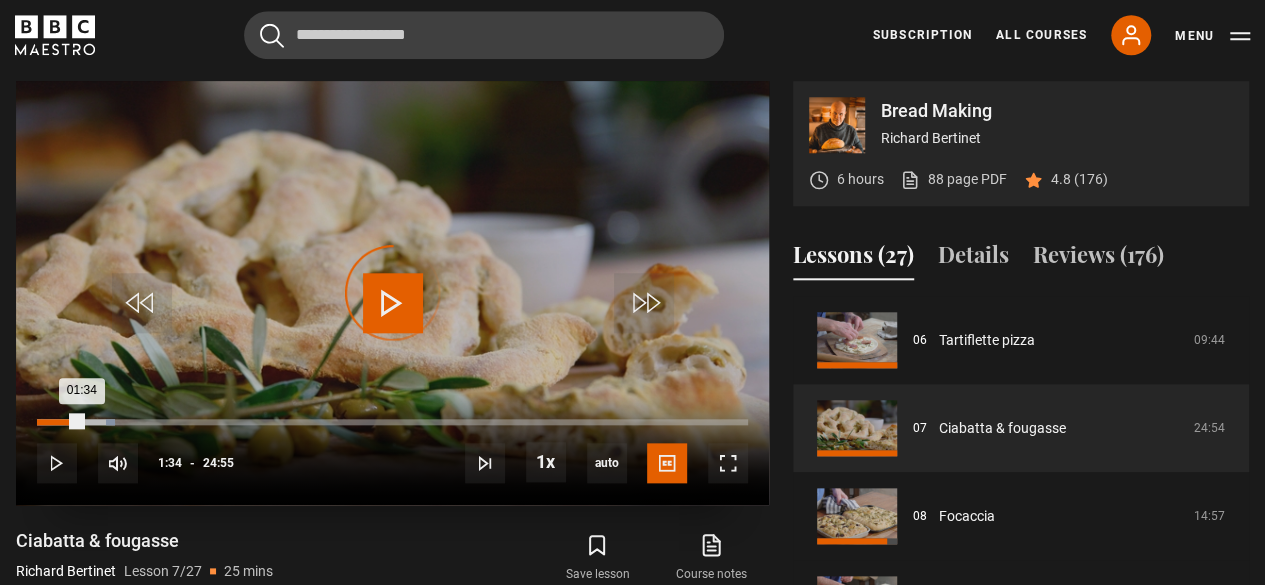 click on "Loaded :  11.04% 01:34 01:34" at bounding box center [392, 422] 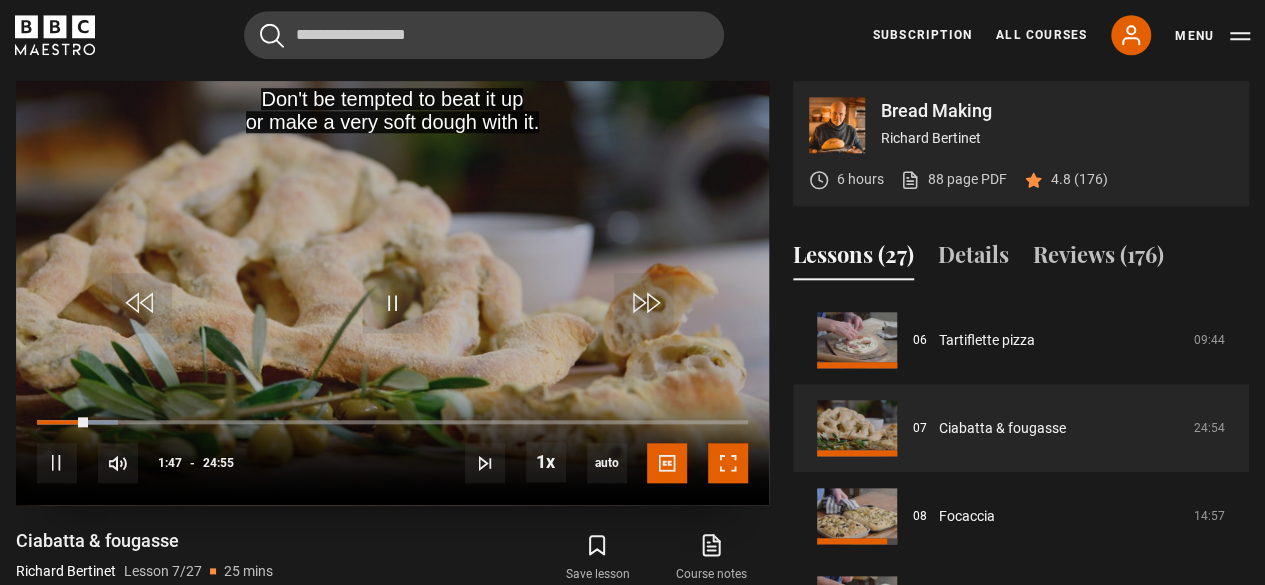 click at bounding box center (728, 463) 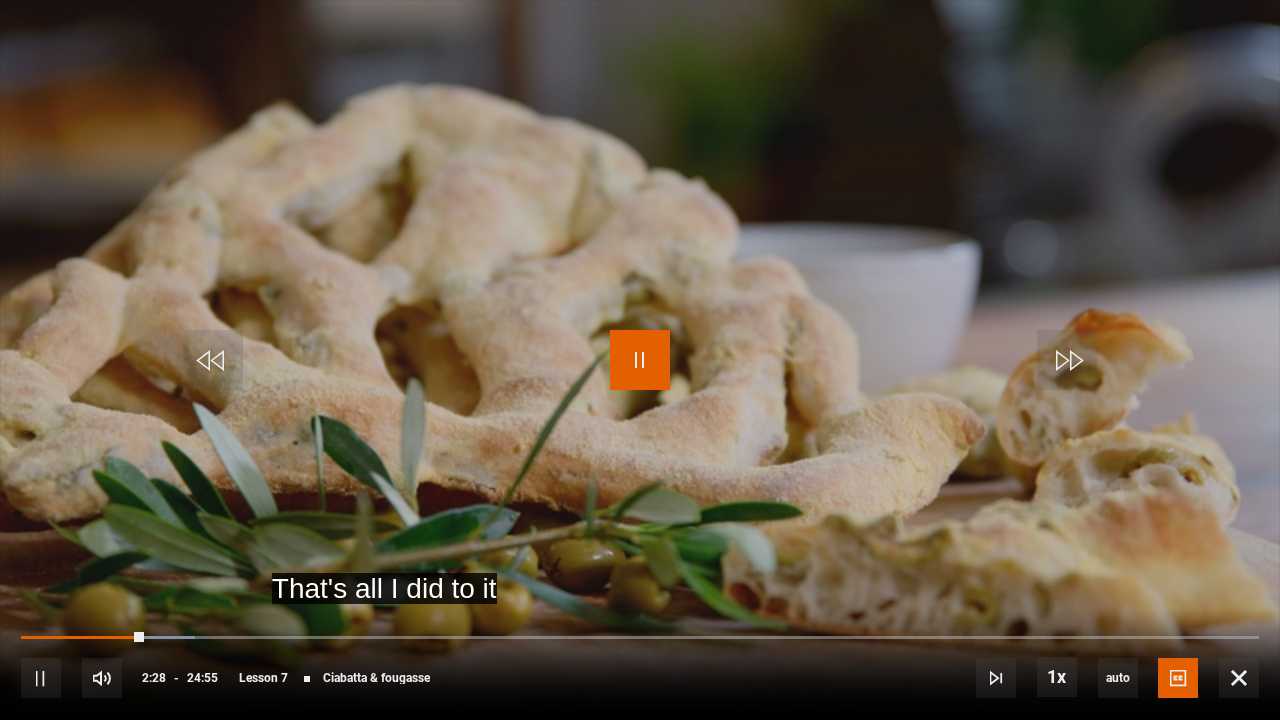 click at bounding box center (640, 360) 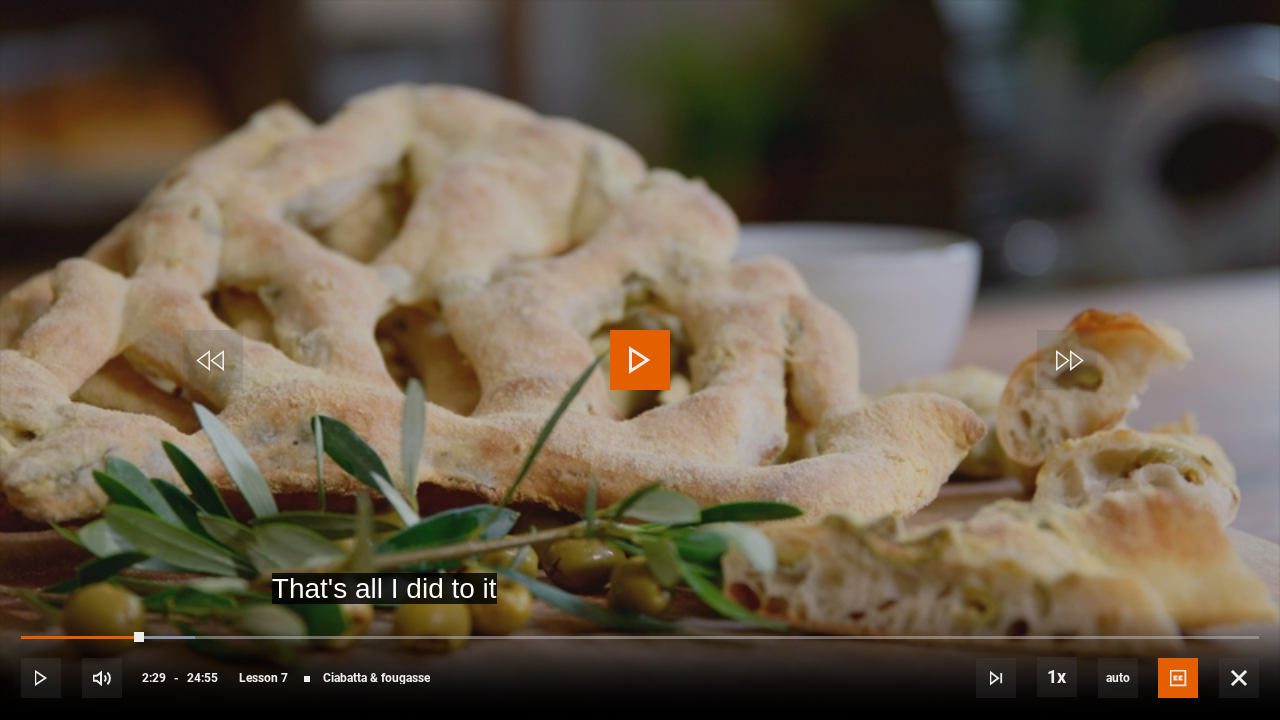 click at bounding box center [640, 360] 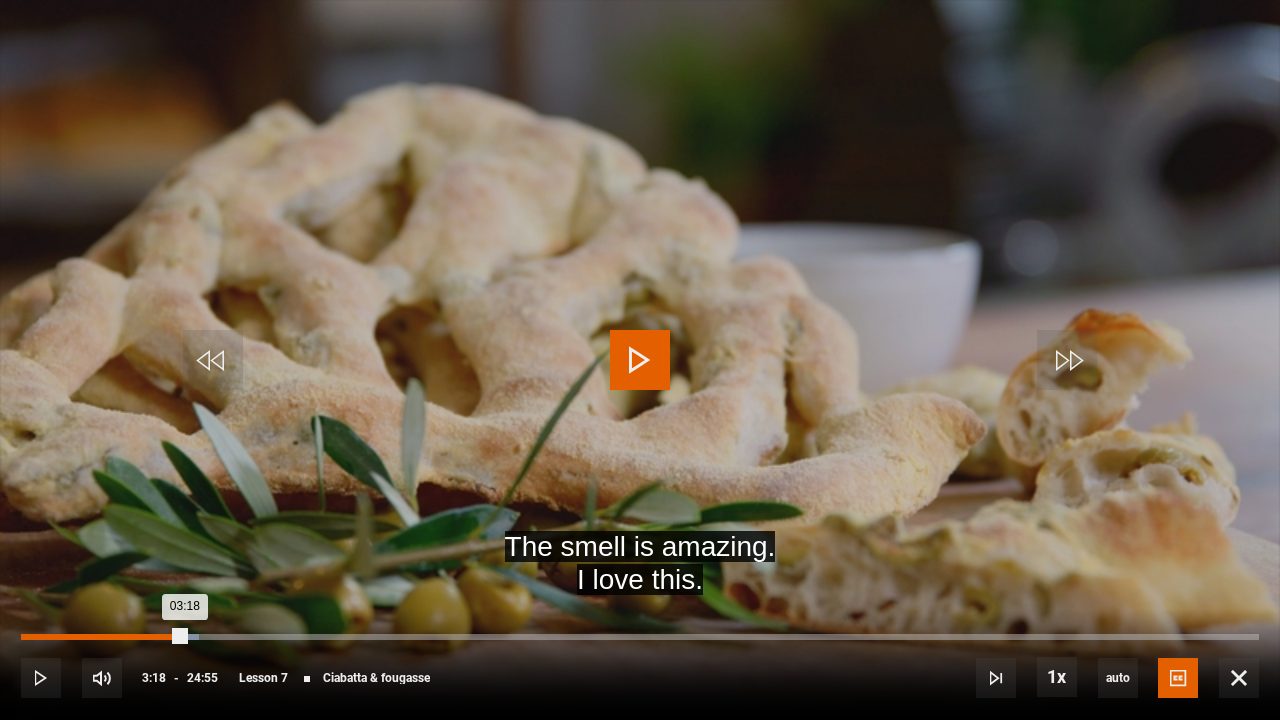 click on "Loaded :  14.38% 03:18 03:18" at bounding box center [640, 637] 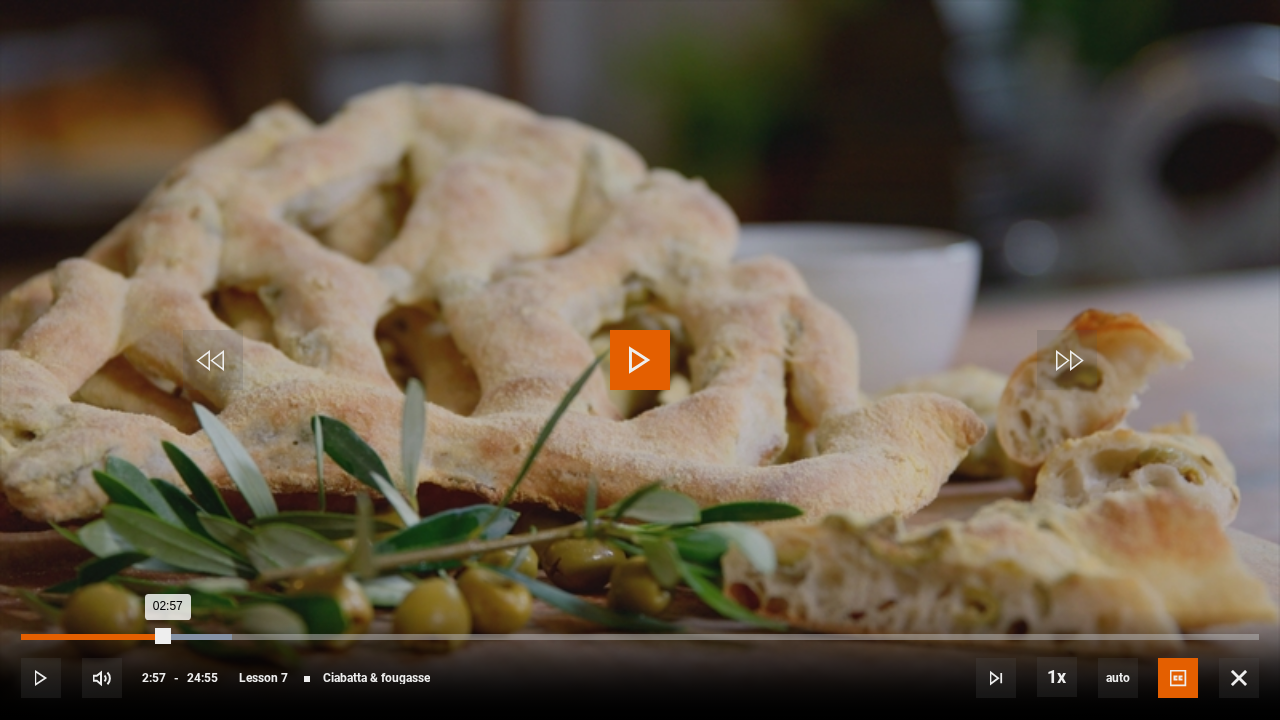 click on "Loaded :  17.06% 02:57 02:57" at bounding box center (640, 637) 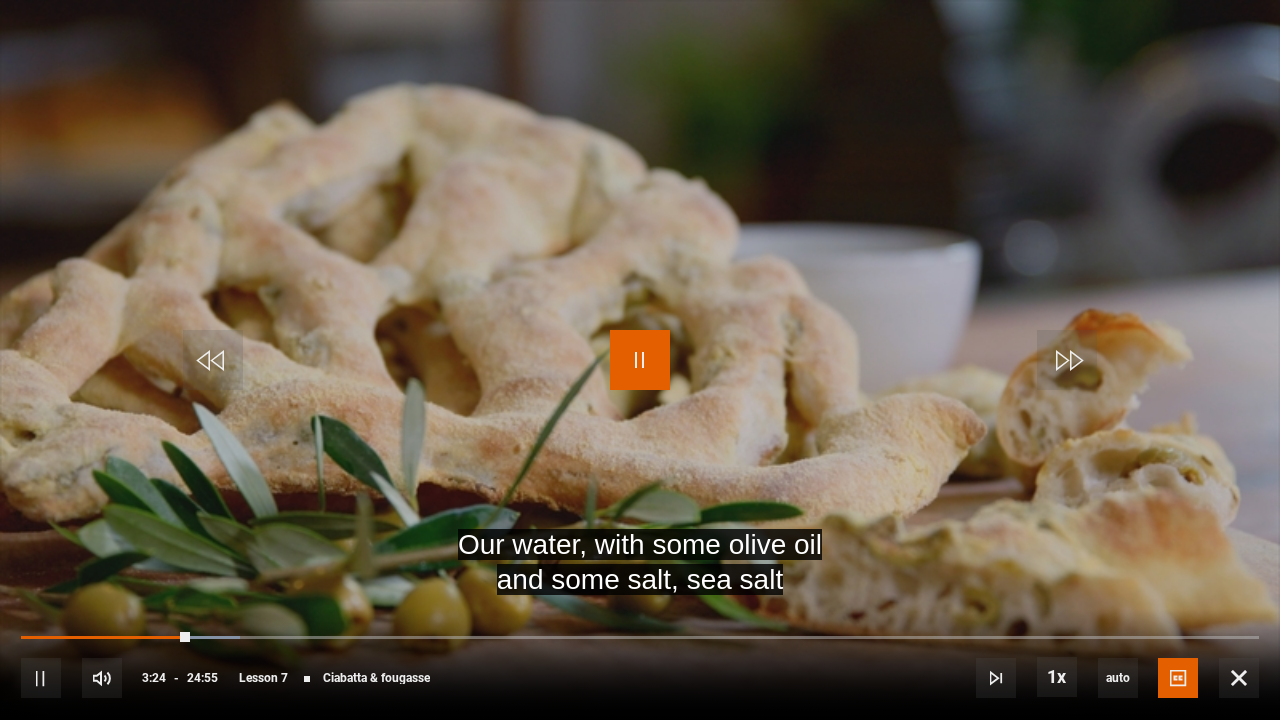 click at bounding box center (640, 360) 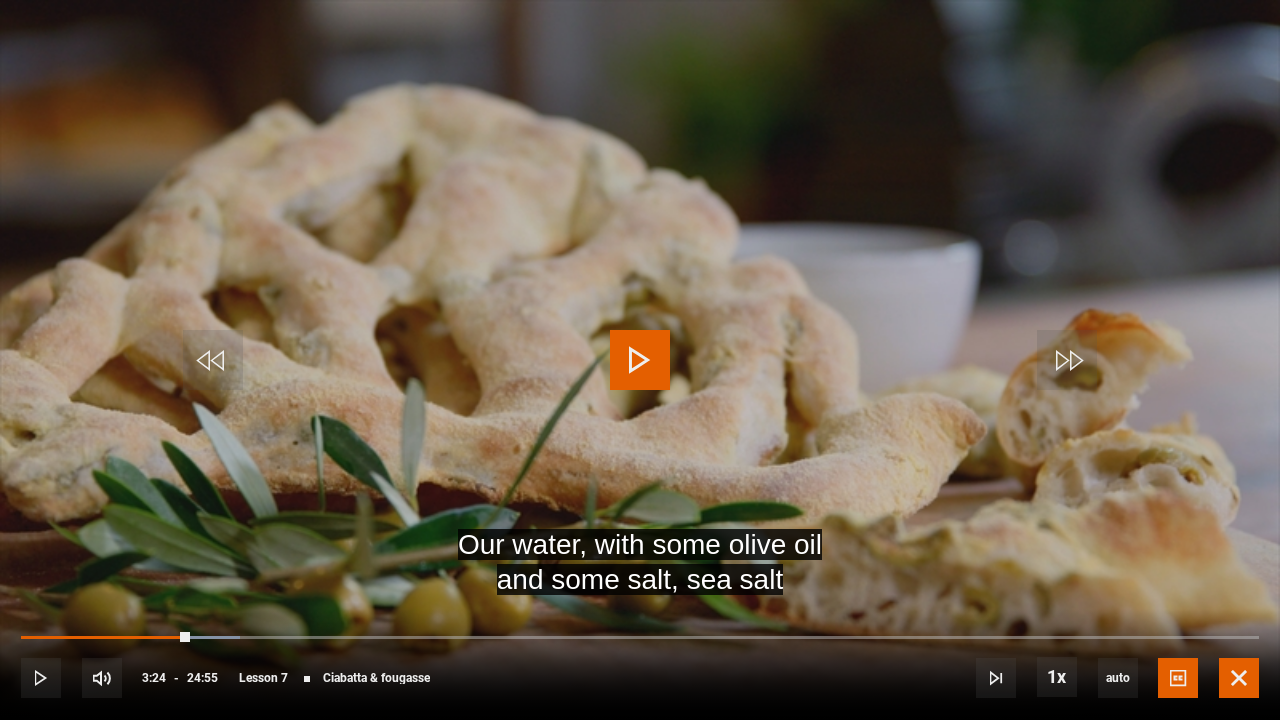 click at bounding box center [1239, 678] 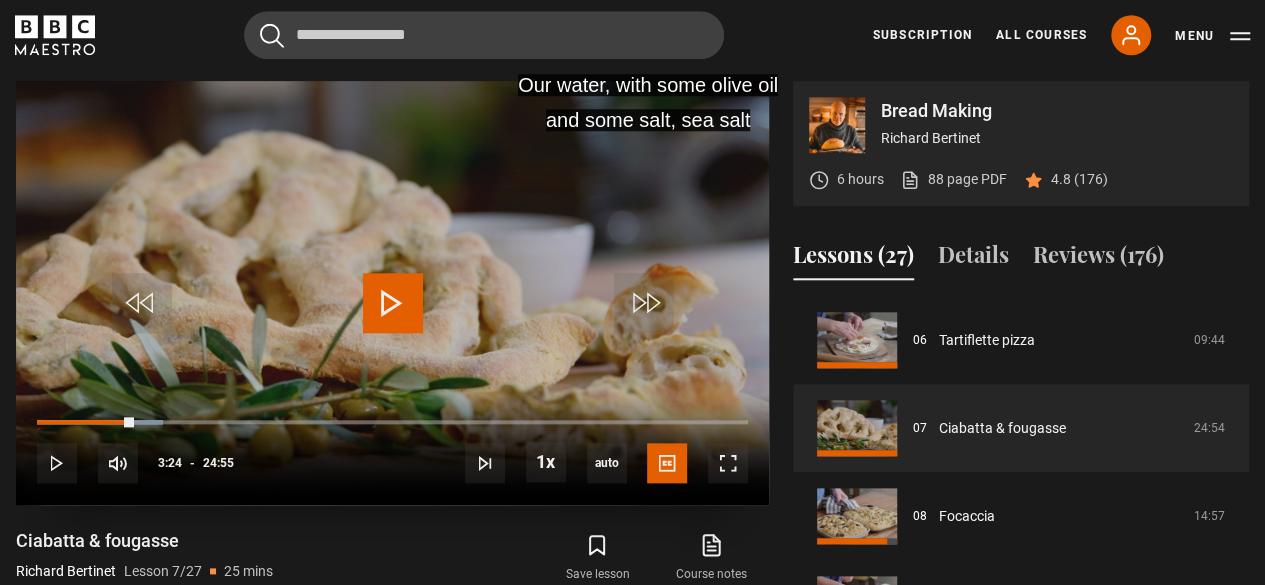 click at bounding box center [393, 303] 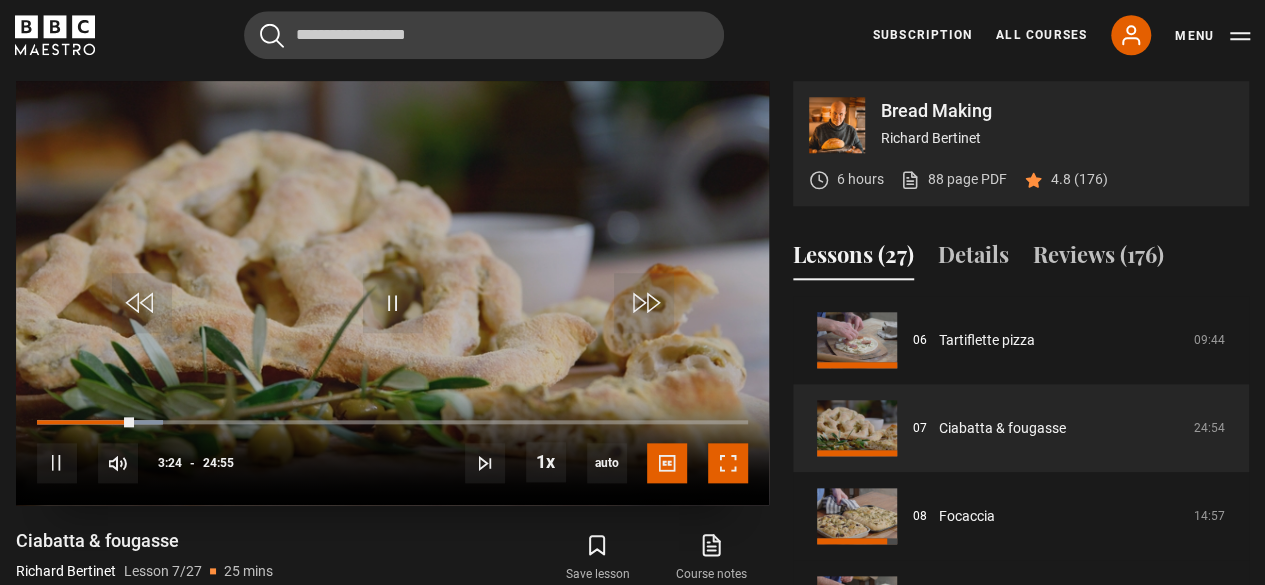click at bounding box center [728, 463] 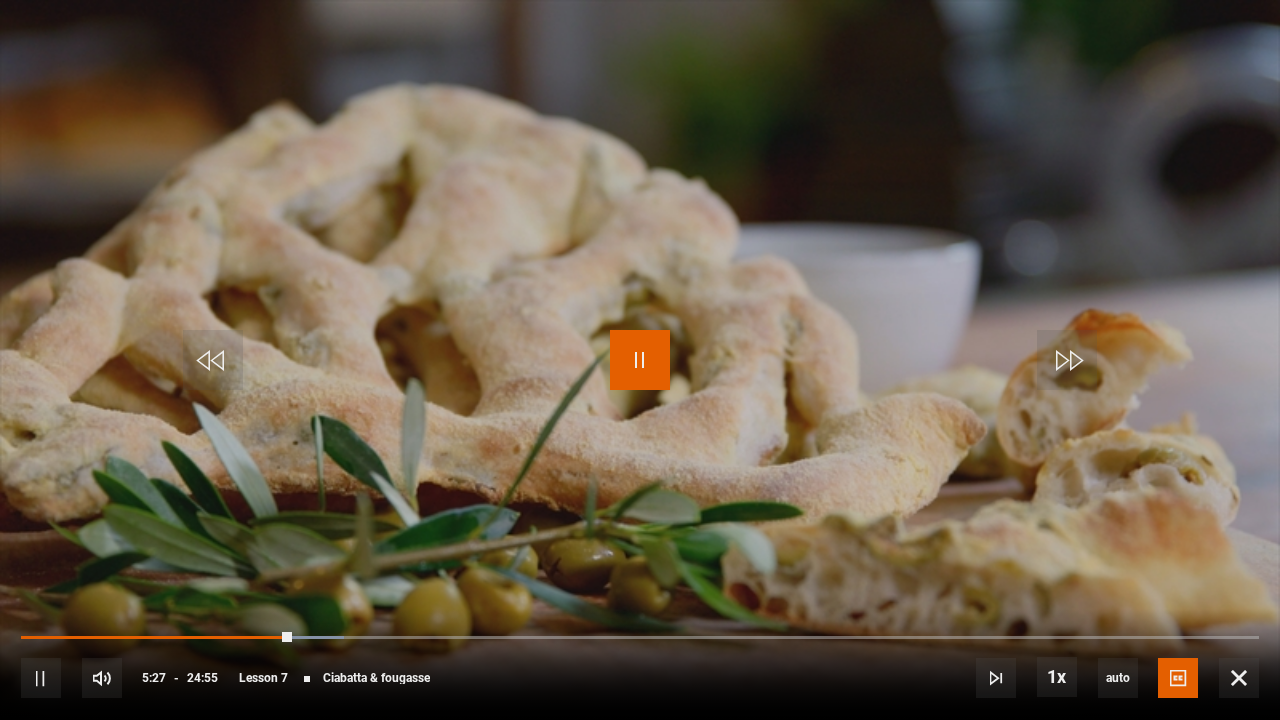 click at bounding box center (640, 360) 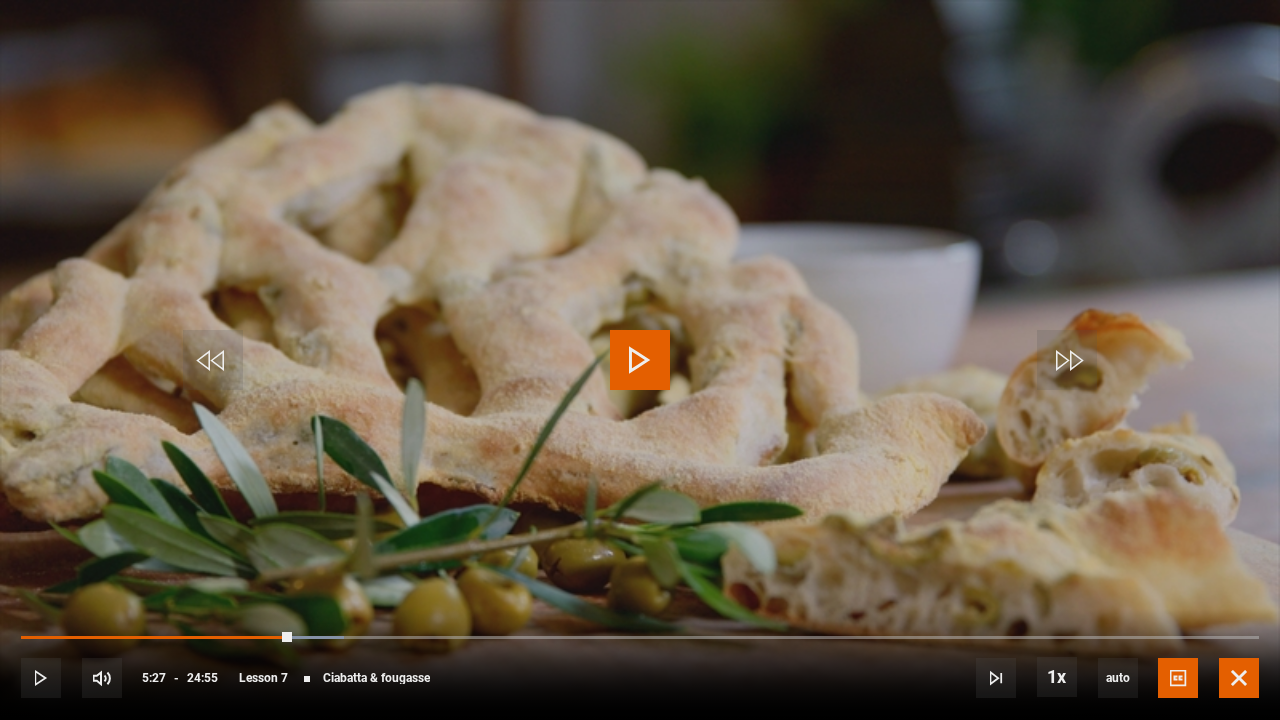 click at bounding box center (1239, 678) 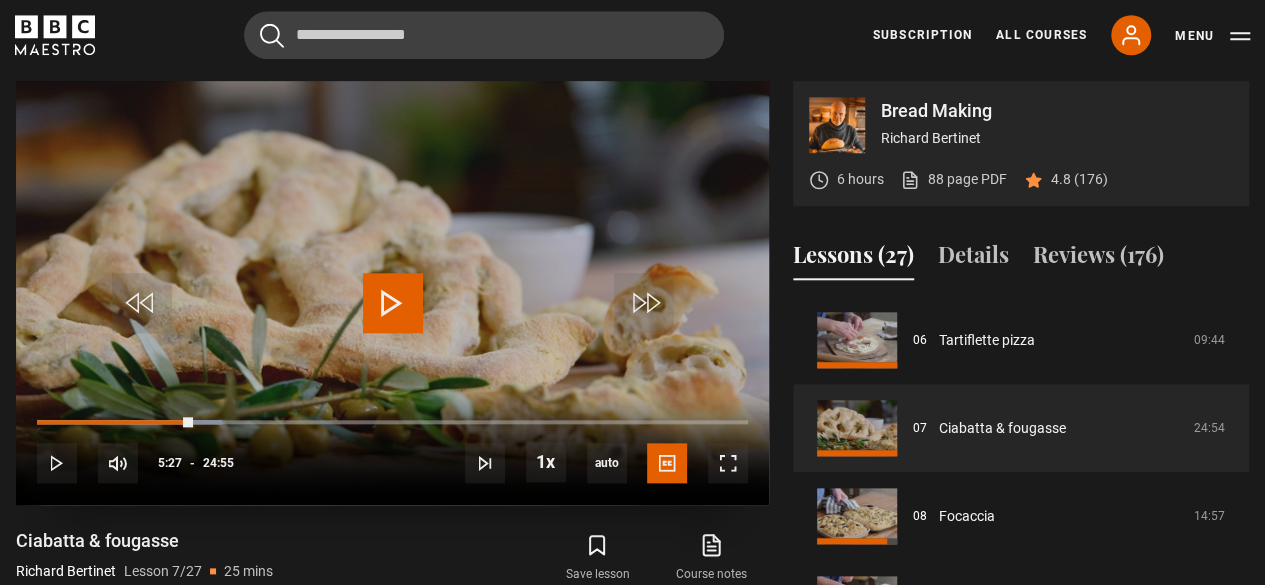 click at bounding box center (393, 303) 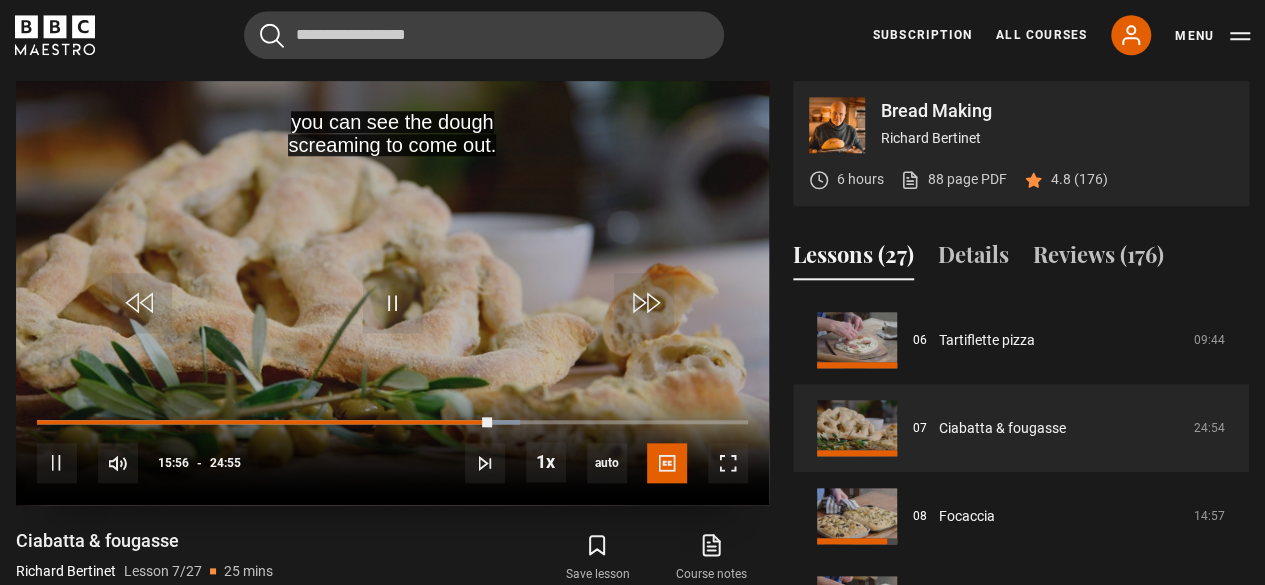 click on "10s Skip Back 10 seconds Pause 10s Skip Forward 10 seconds Loaded : 67.89% 16:38 15:56 Pause Mute 20% Current Time 15:56 - Duration 24:55
[NAME]
Lesson 7
Ciabatta & fougasse
1x Playback Rate 2x 1.5x 1x , selected 0.5x auto Quality 360p 720p 1080p 2160p Auto , selected Captions captions off English Captions , selected" at bounding box center [392, 449] 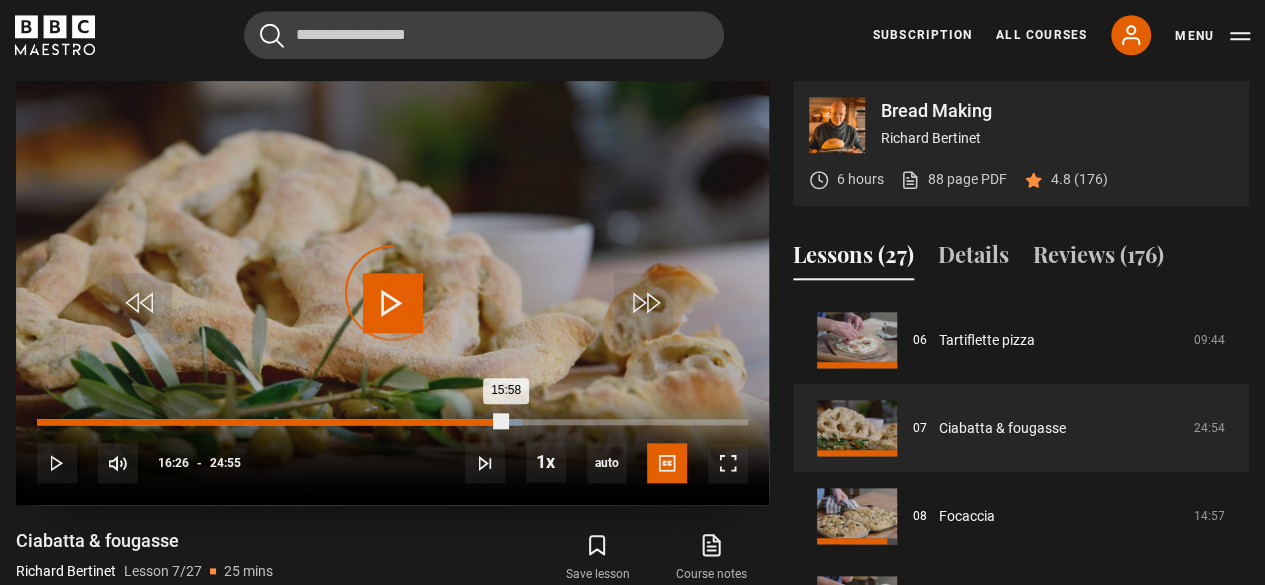 click on "Loaded :  68.23% 16:26 15:58" at bounding box center [392, 422] 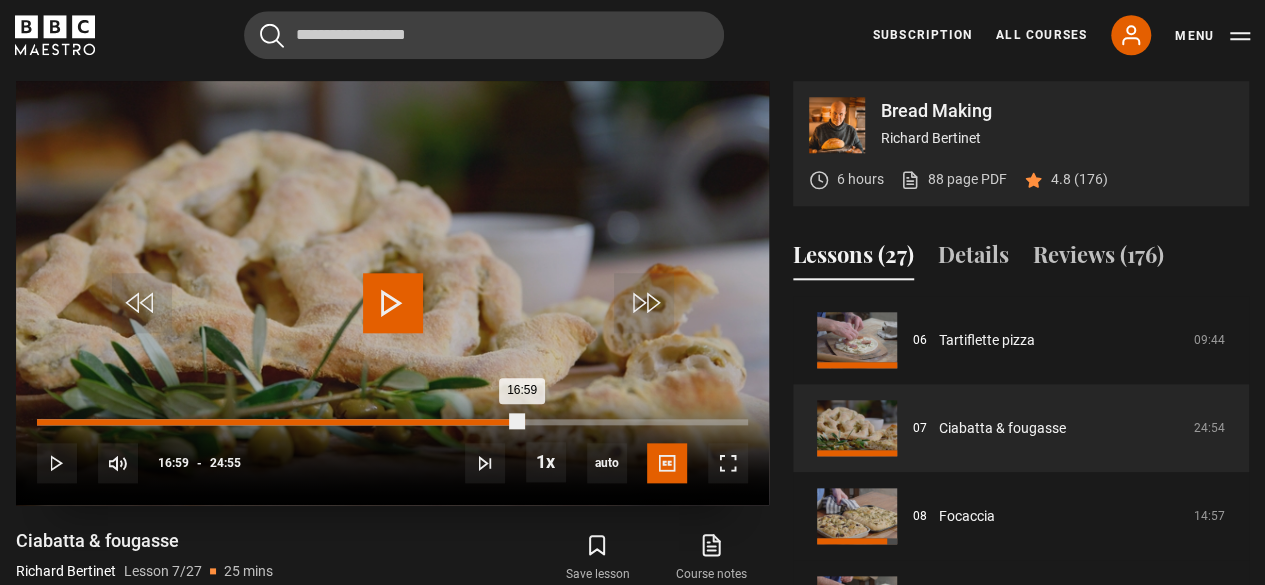 click on "Loaded :  68.23% 16:59 16:59" at bounding box center (392, 422) 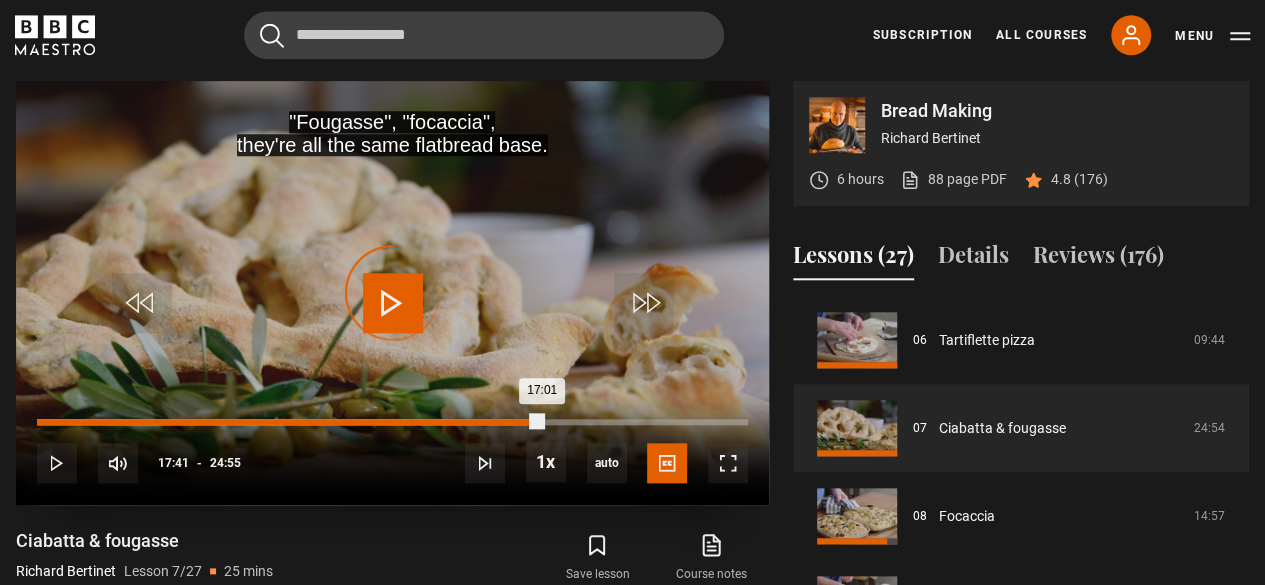 click on "Loaded :  68.90% 17:41 17:01" at bounding box center (392, 422) 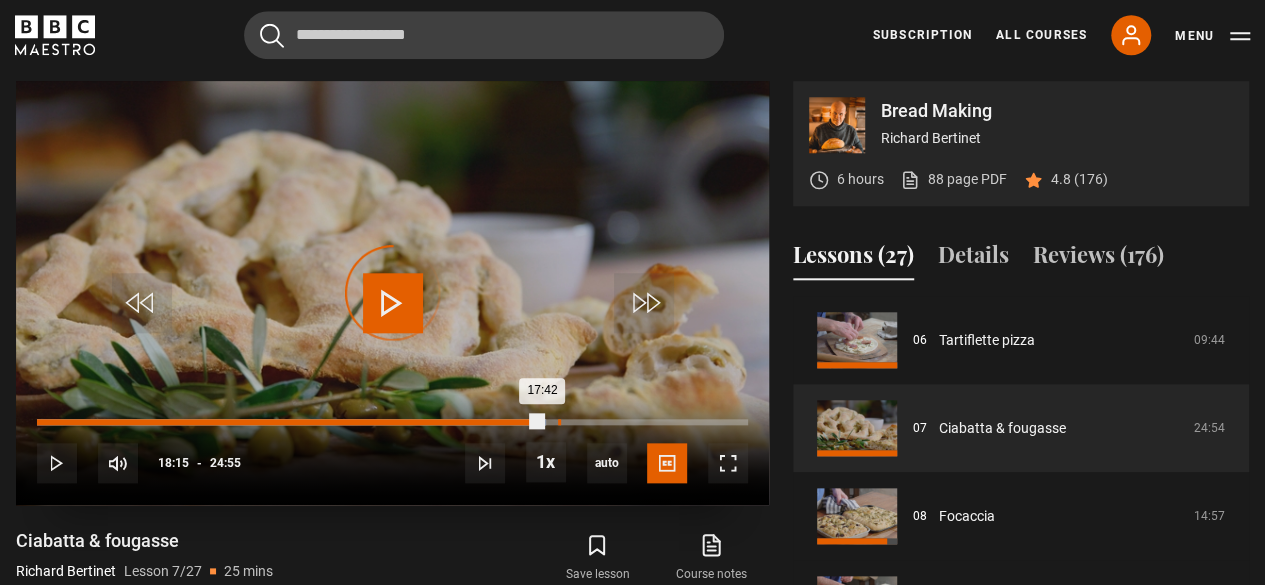 click on "18:15" at bounding box center (559, 422) 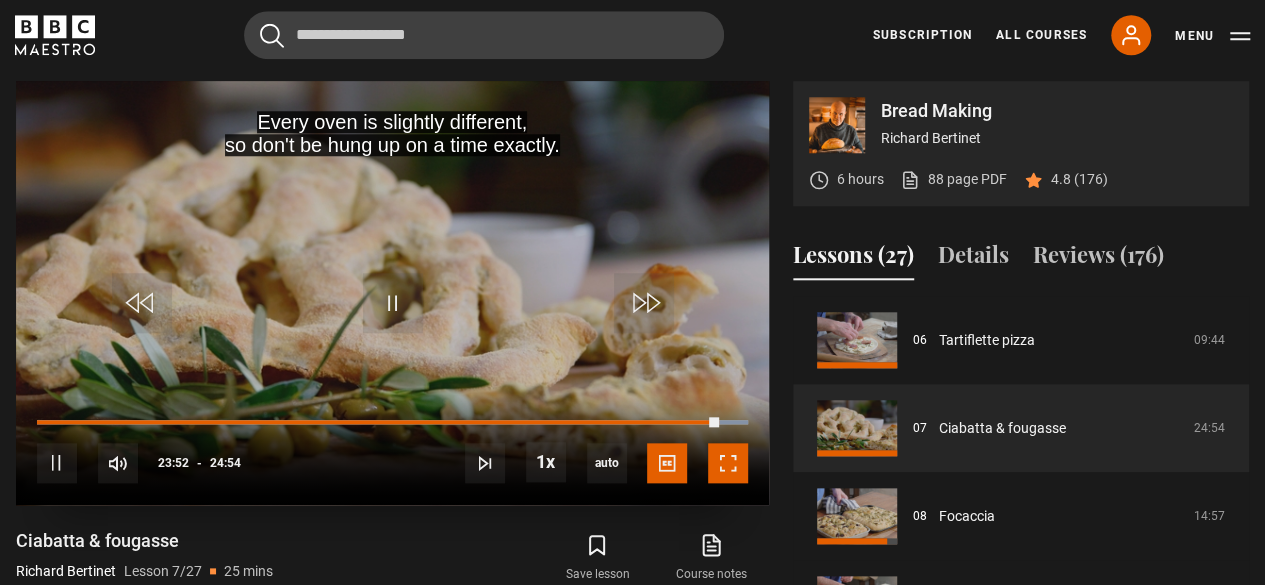 click at bounding box center (728, 463) 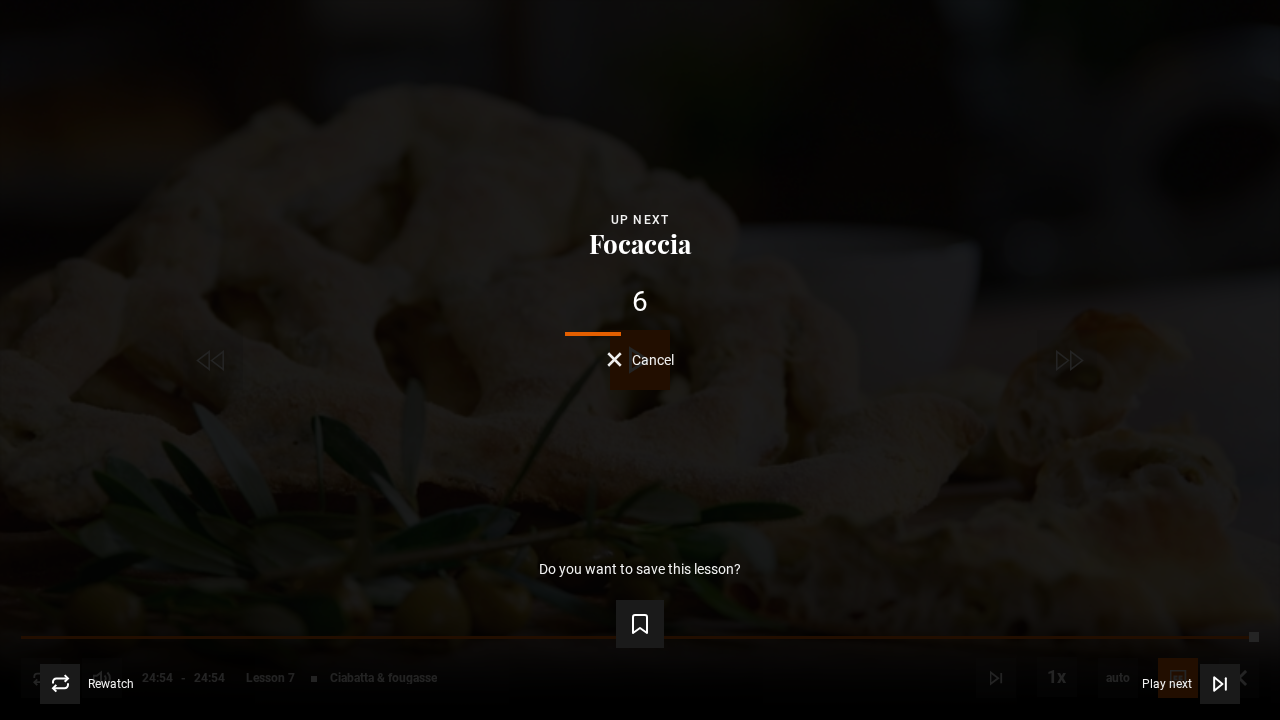 click on "Cancel" at bounding box center [653, 360] 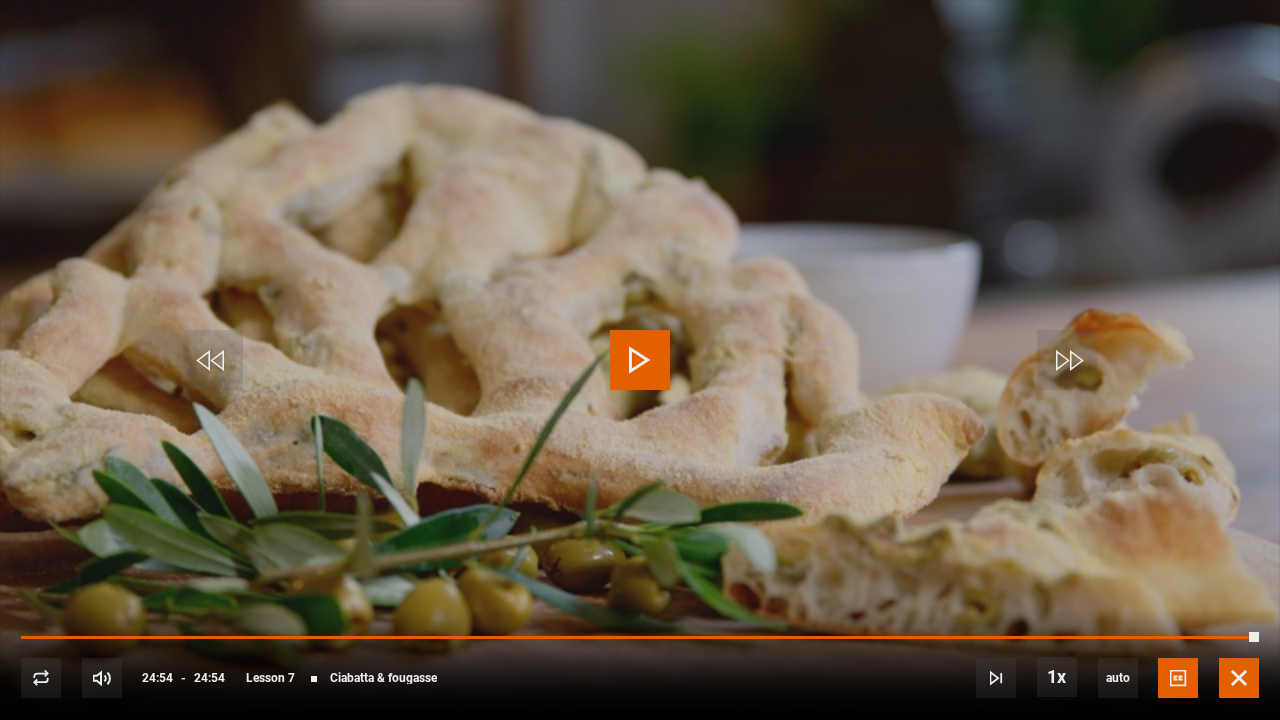 click at bounding box center (1239, 678) 